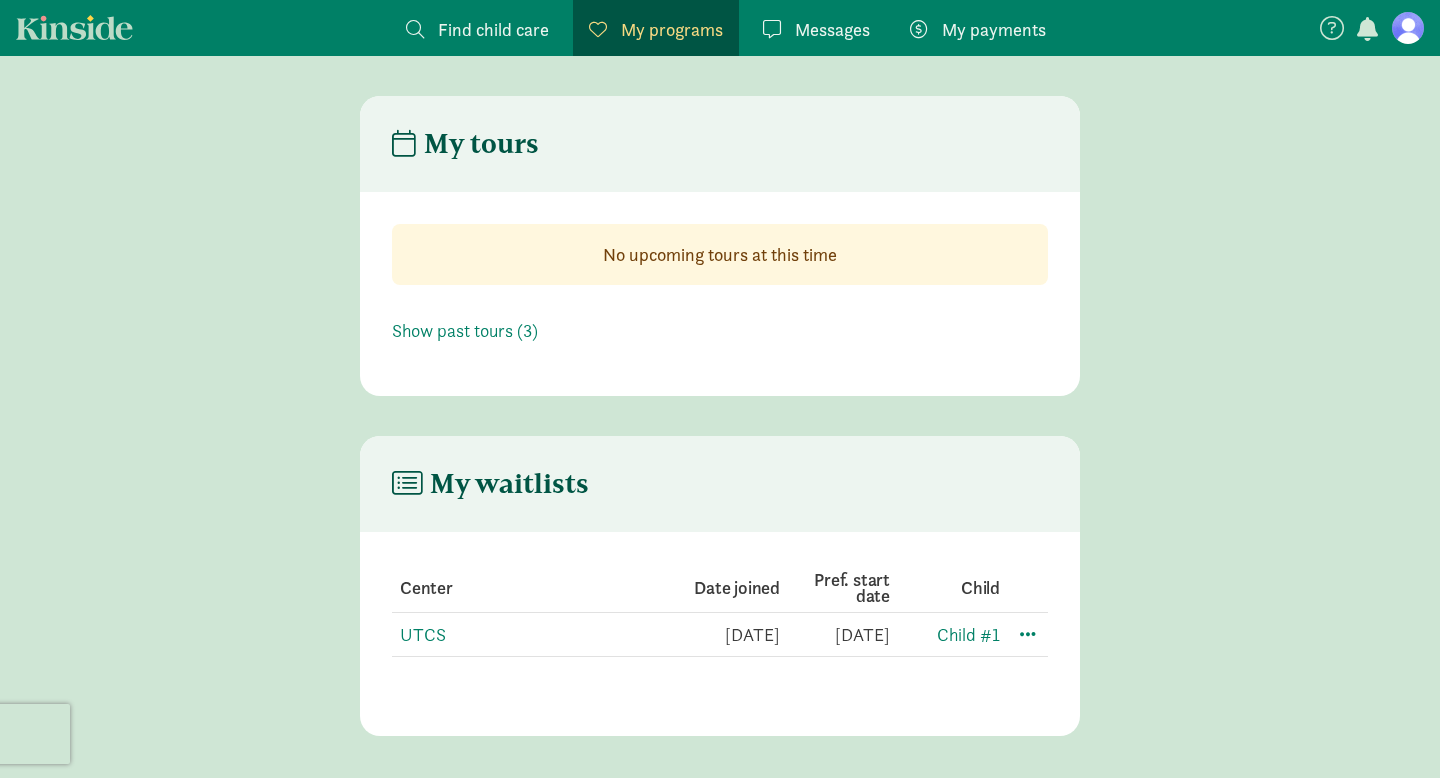 scroll, scrollTop: 40, scrollLeft: 0, axis: vertical 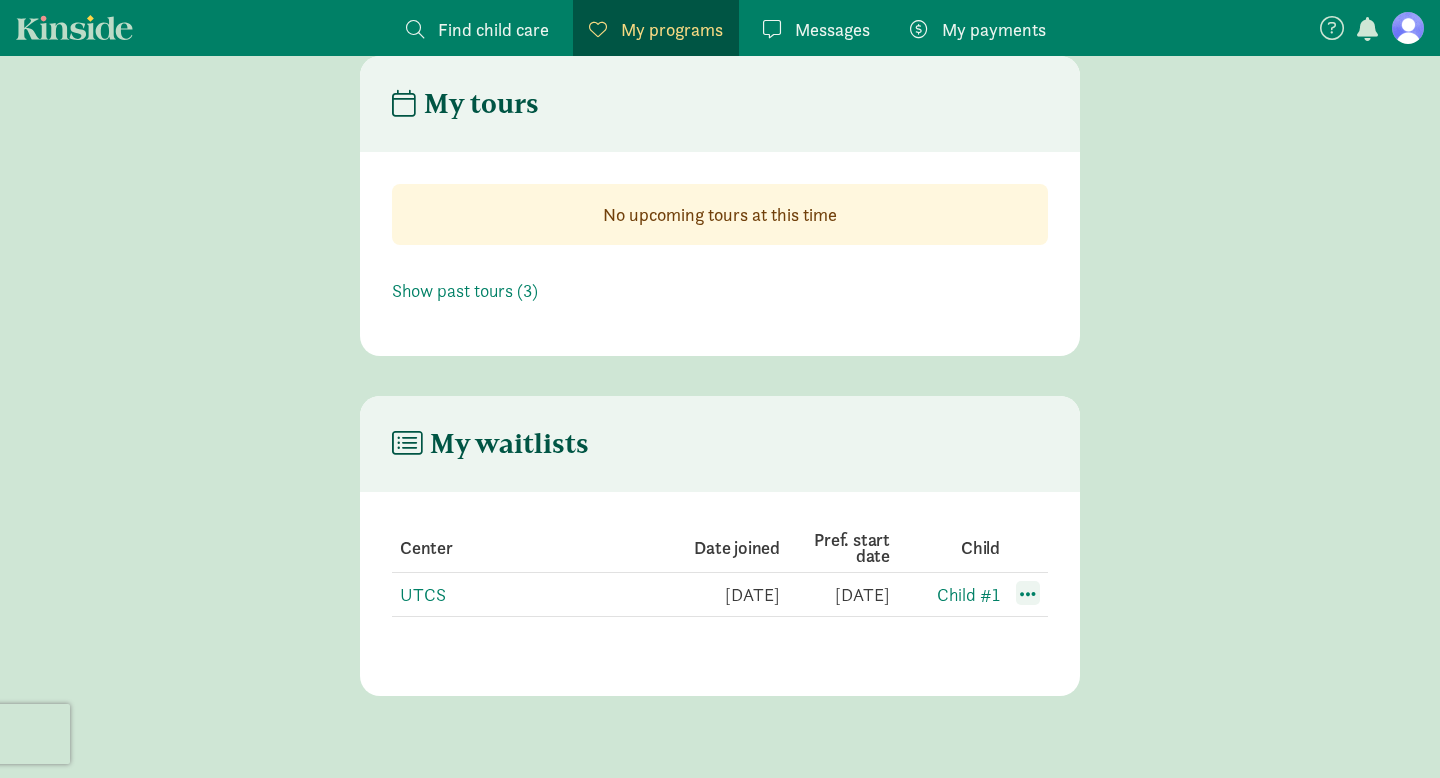 click 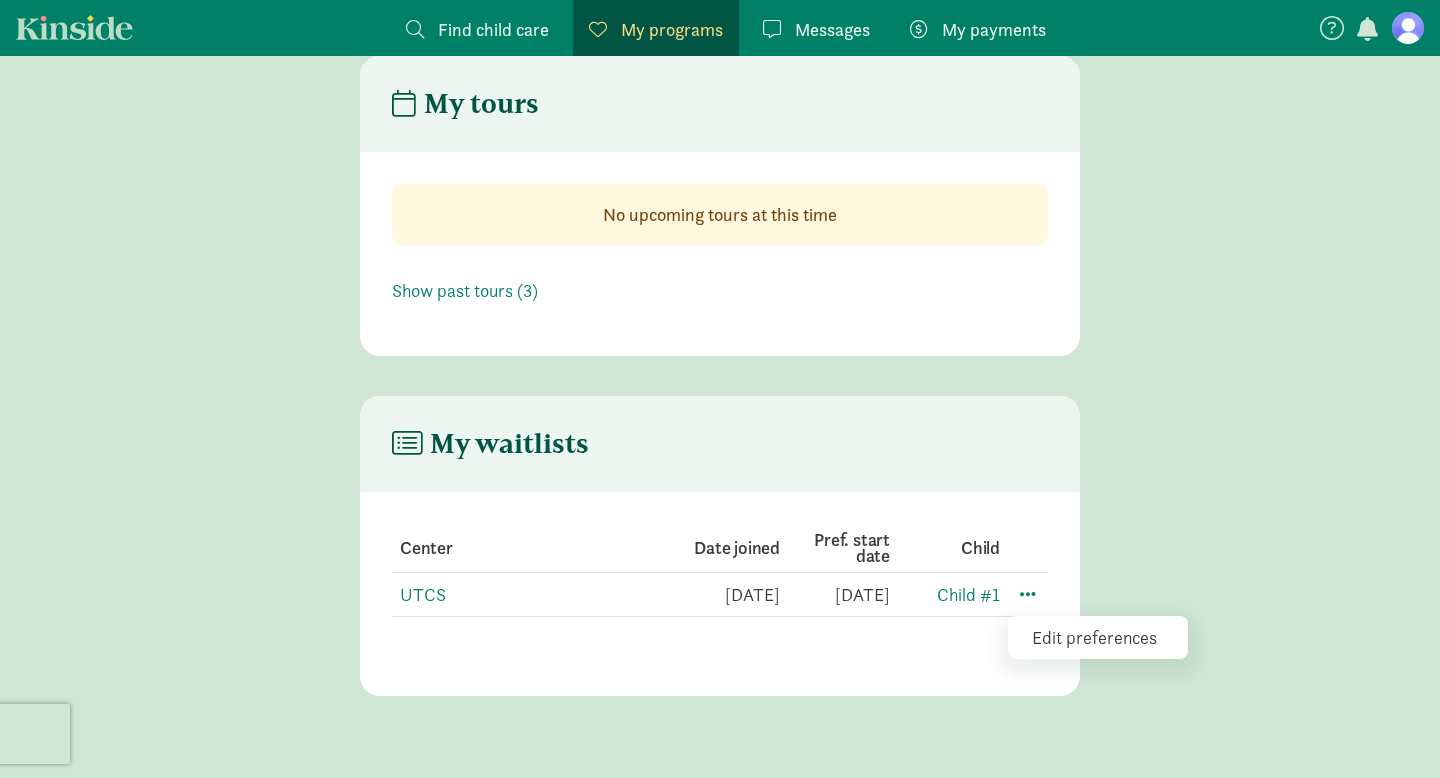 click on "My waitlists       Center Date joined Pref. start date Child   UTCS [DATE] [DATE] Child #1
Edit preferences" 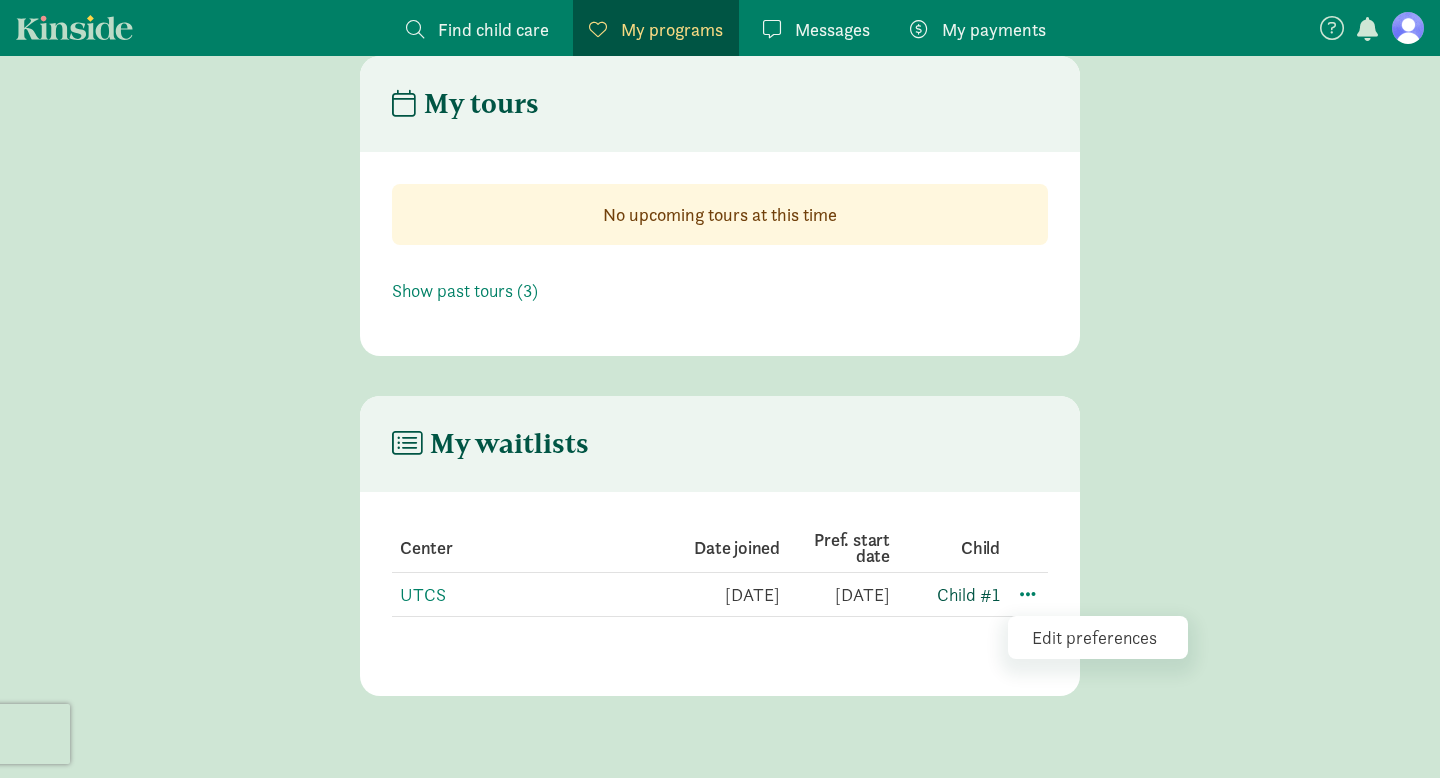click on "Child #1" 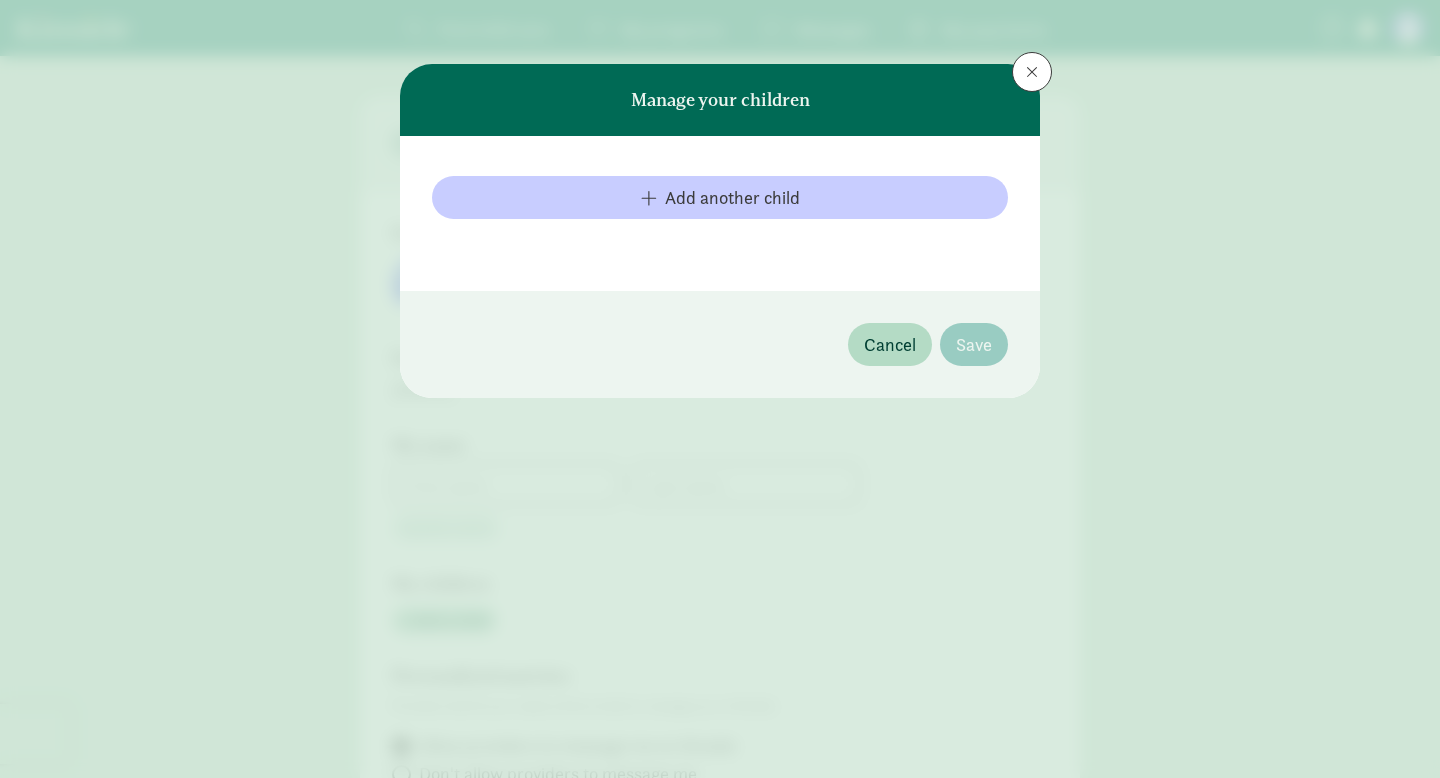 scroll, scrollTop: 0, scrollLeft: 0, axis: both 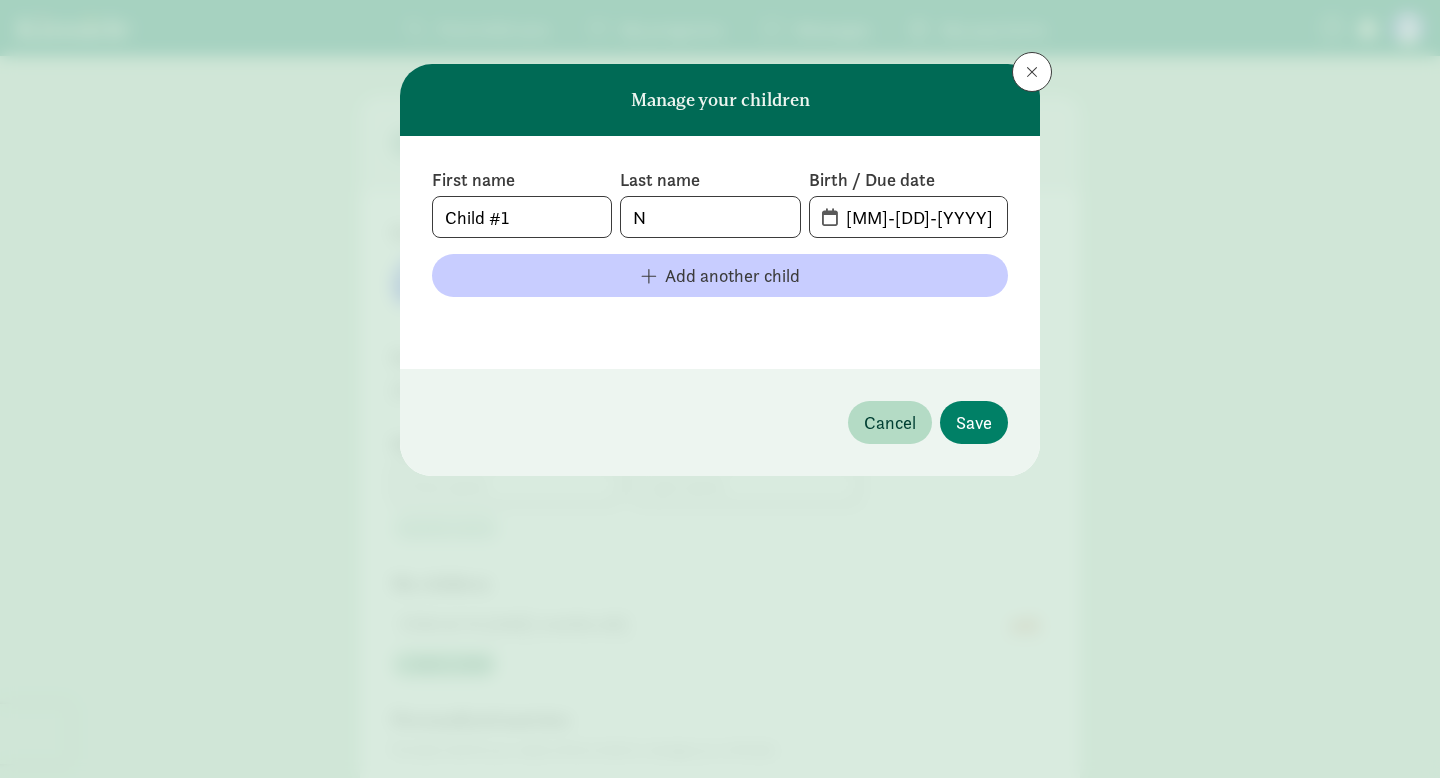 type on "[FIRST]" 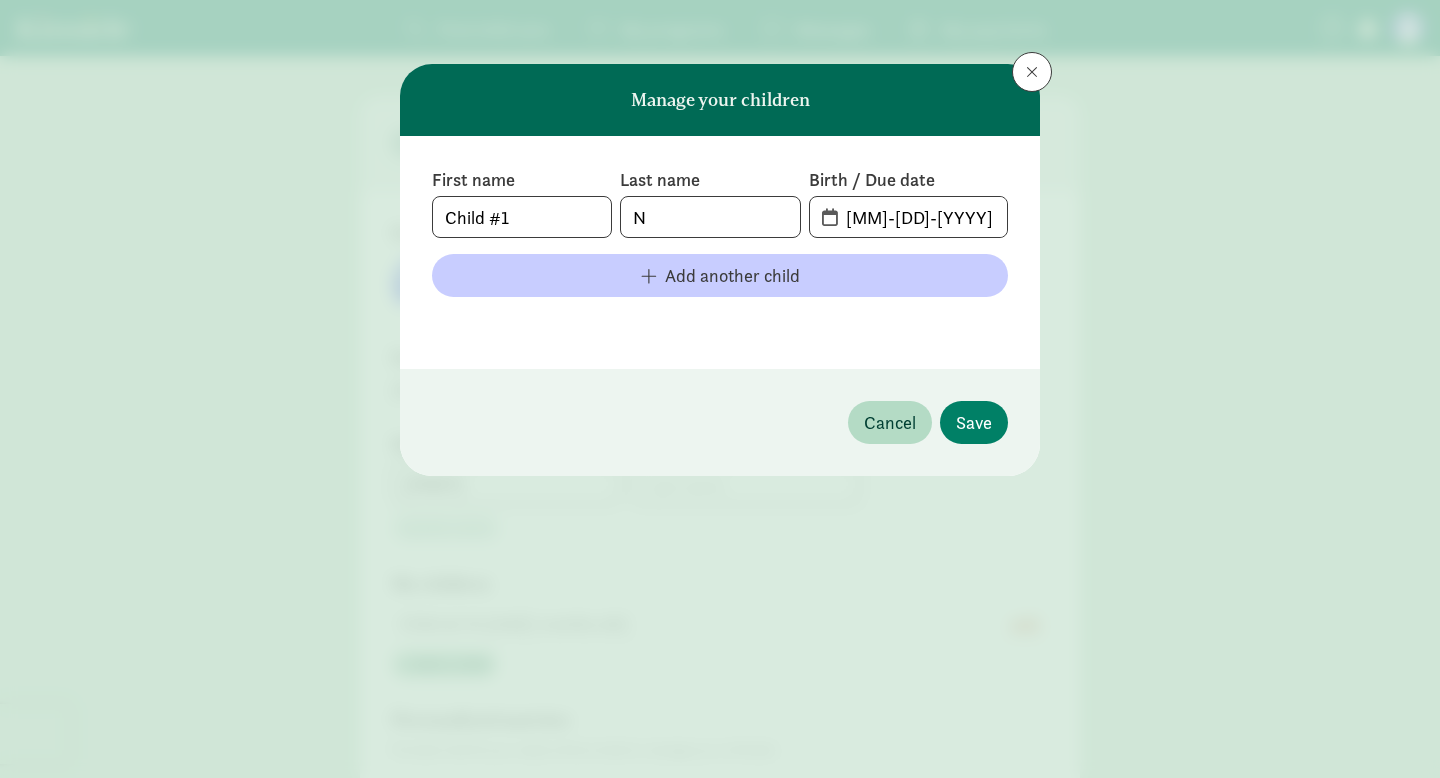 type on "[FIRST]" 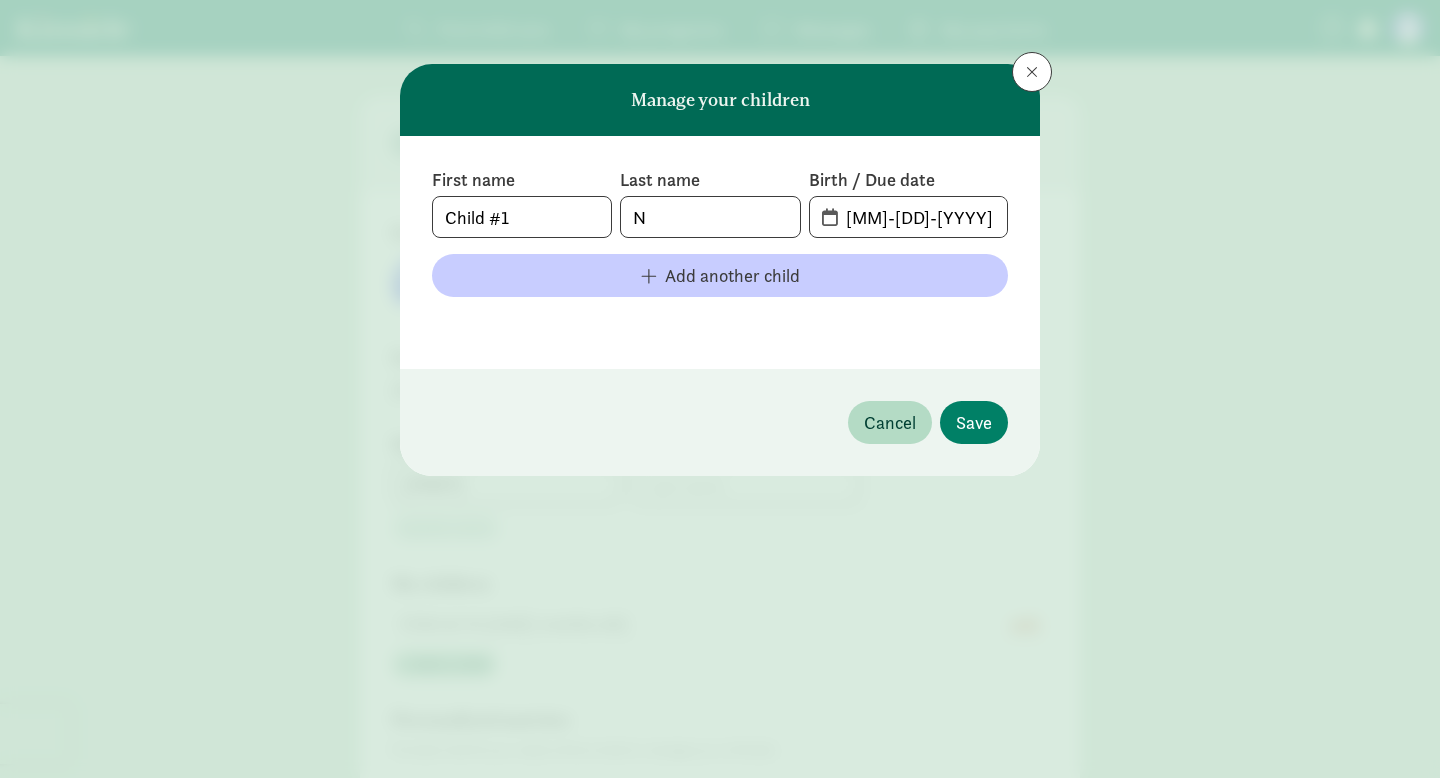 type on "[PHONE]" 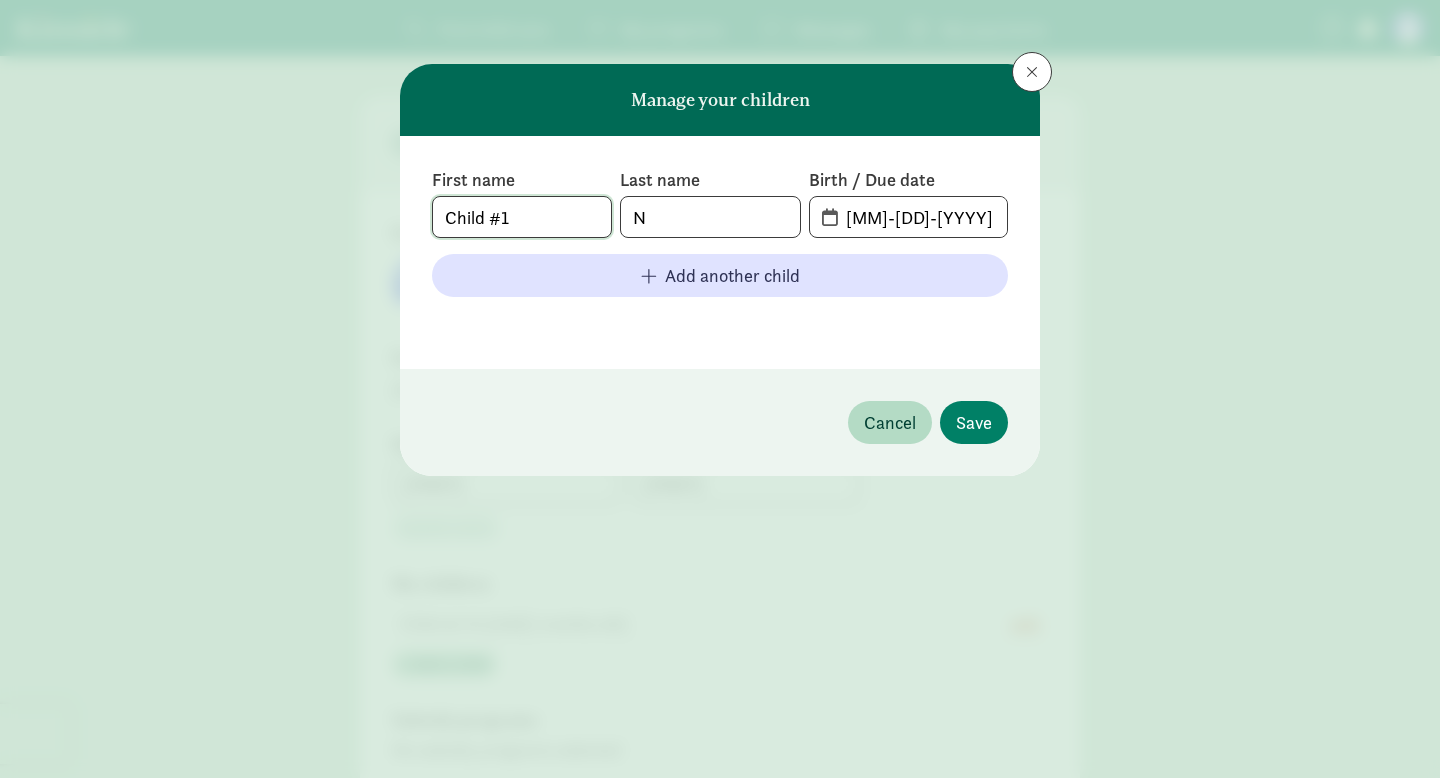click on "Child #1" 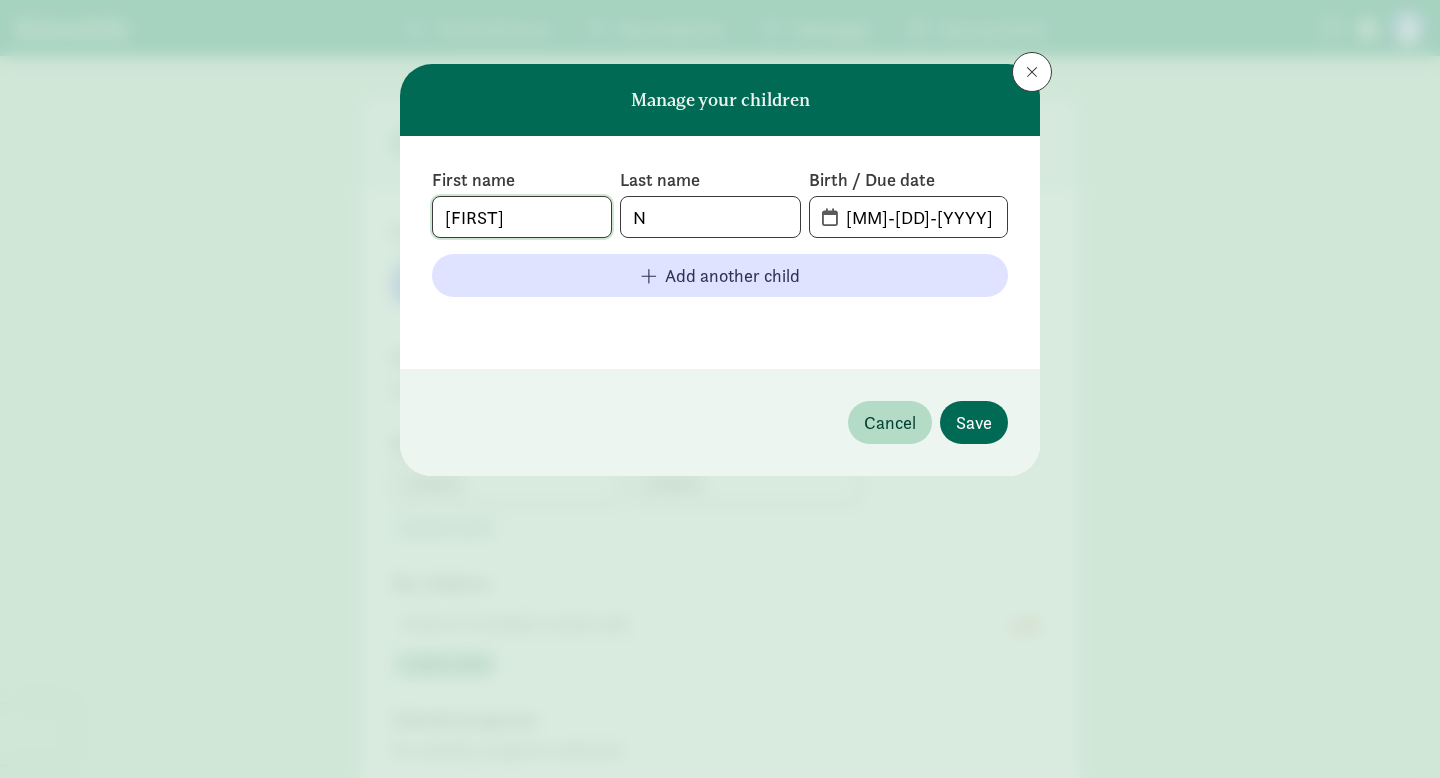 type on "[FIRST]" 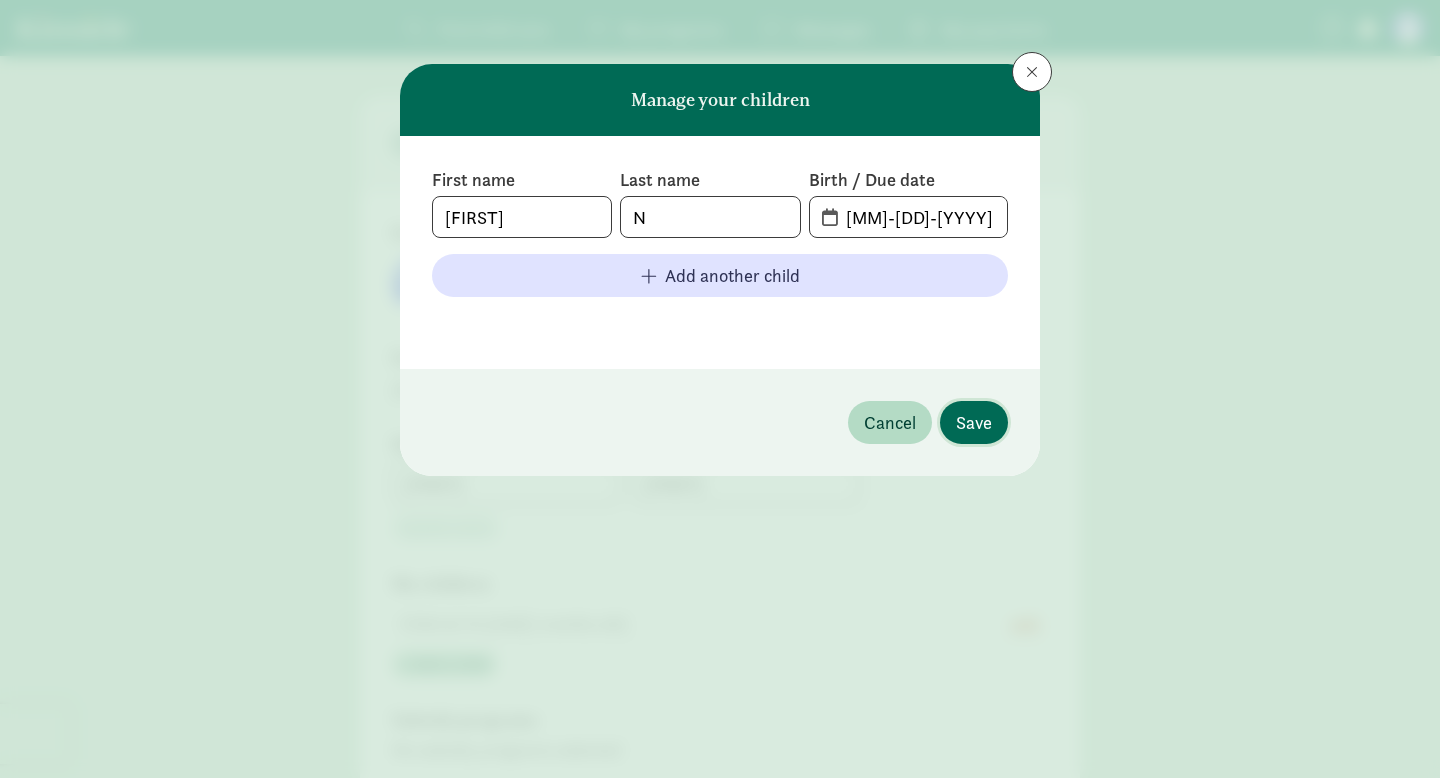 click on "Save" at bounding box center [974, 422] 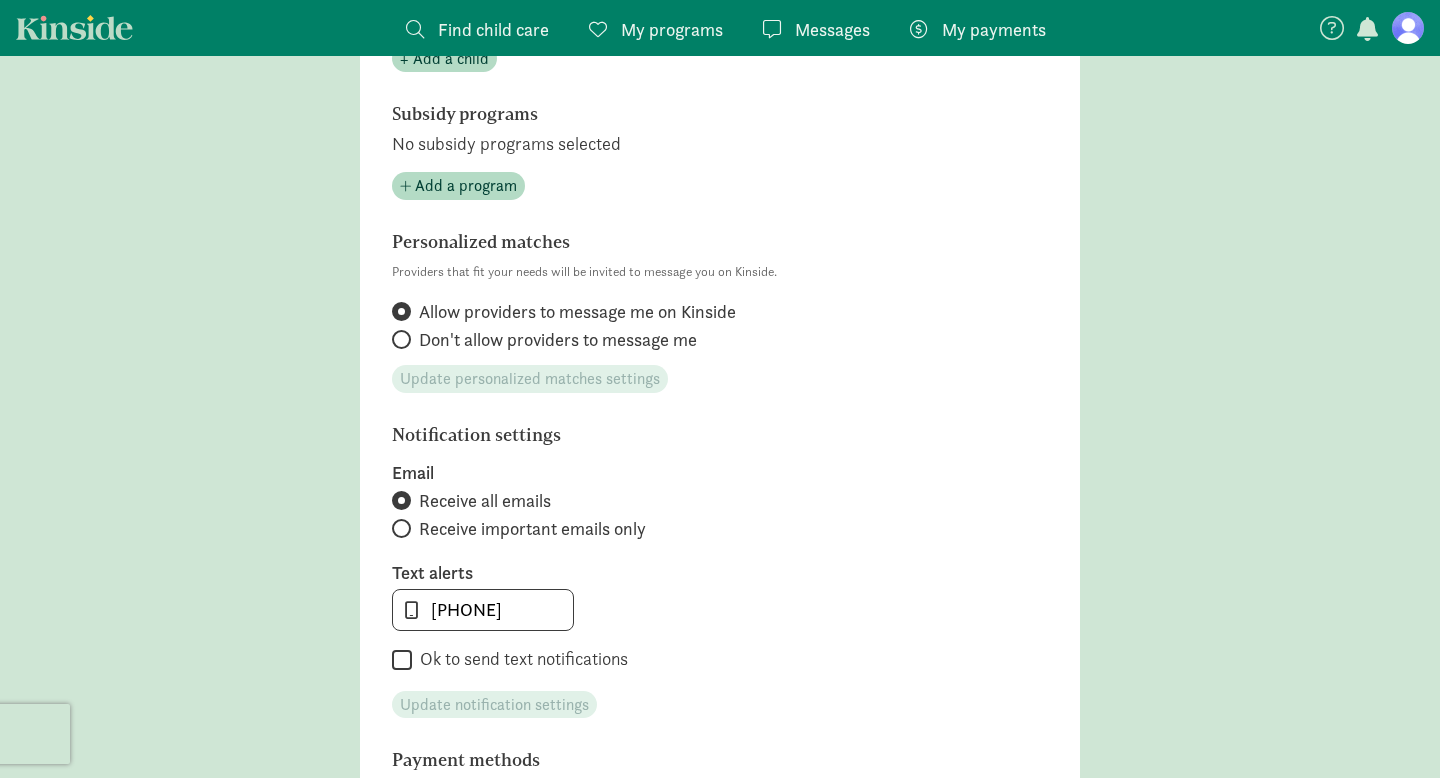 scroll, scrollTop: 0, scrollLeft: 0, axis: both 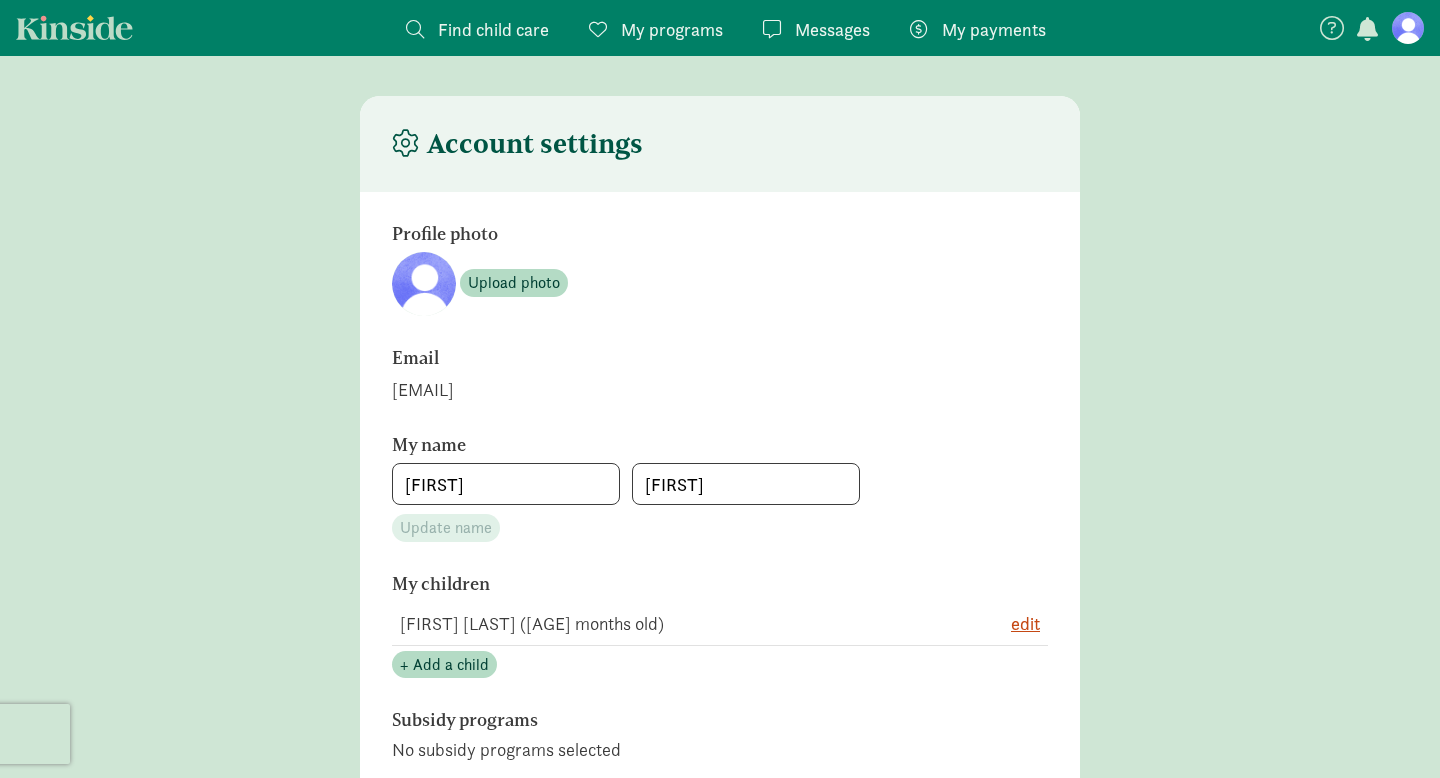 click on "Messages" at bounding box center (832, 29) 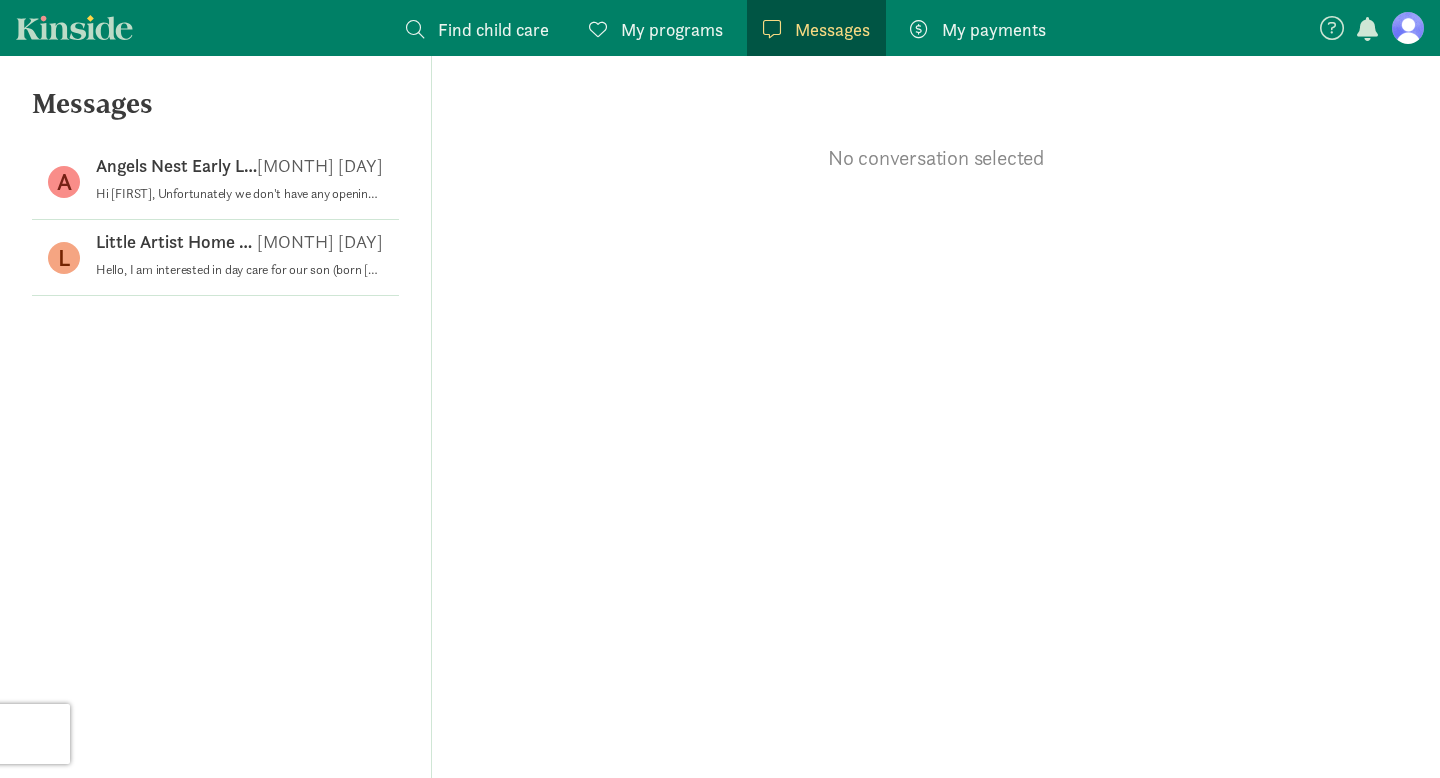 click on "Find child care" at bounding box center (493, 29) 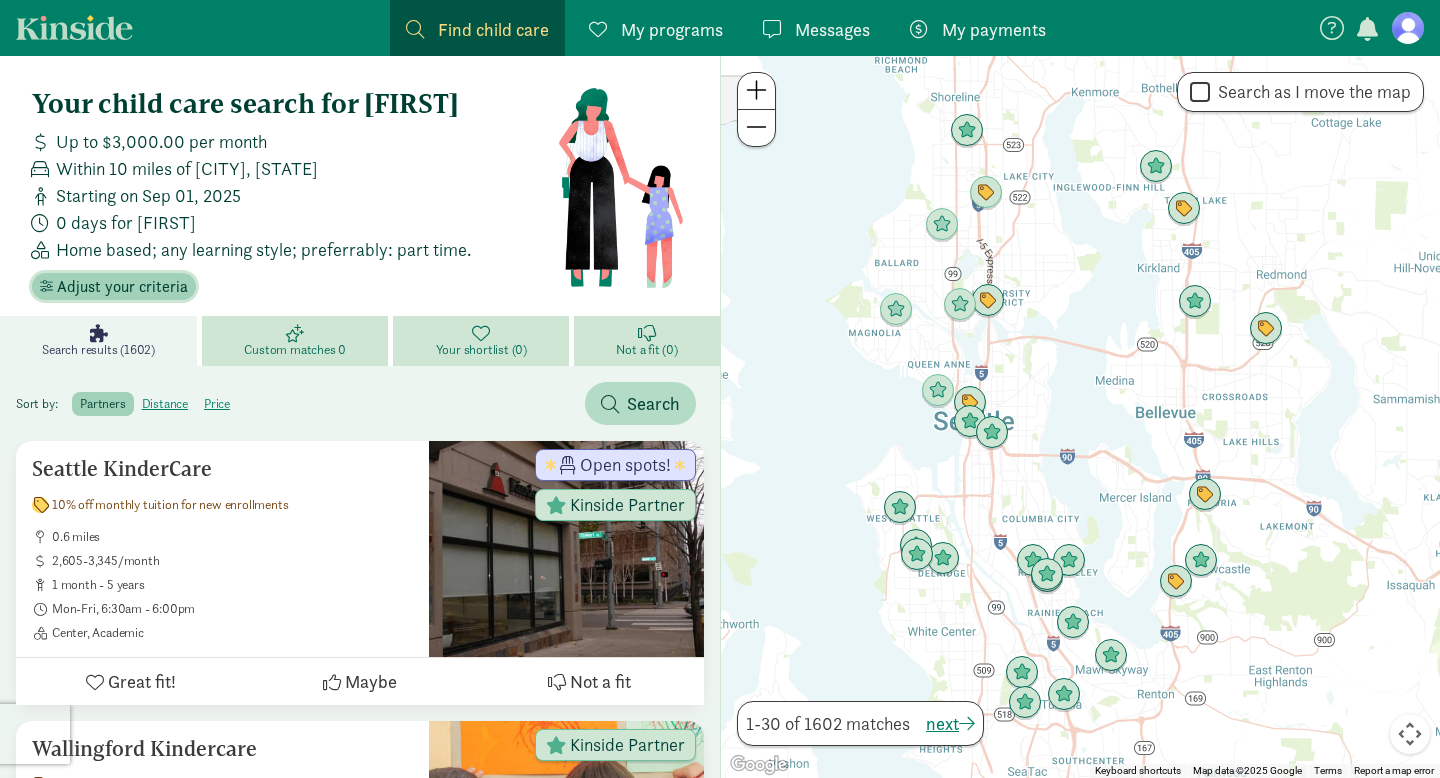 click on "Adjust your criteria" at bounding box center [122, 287] 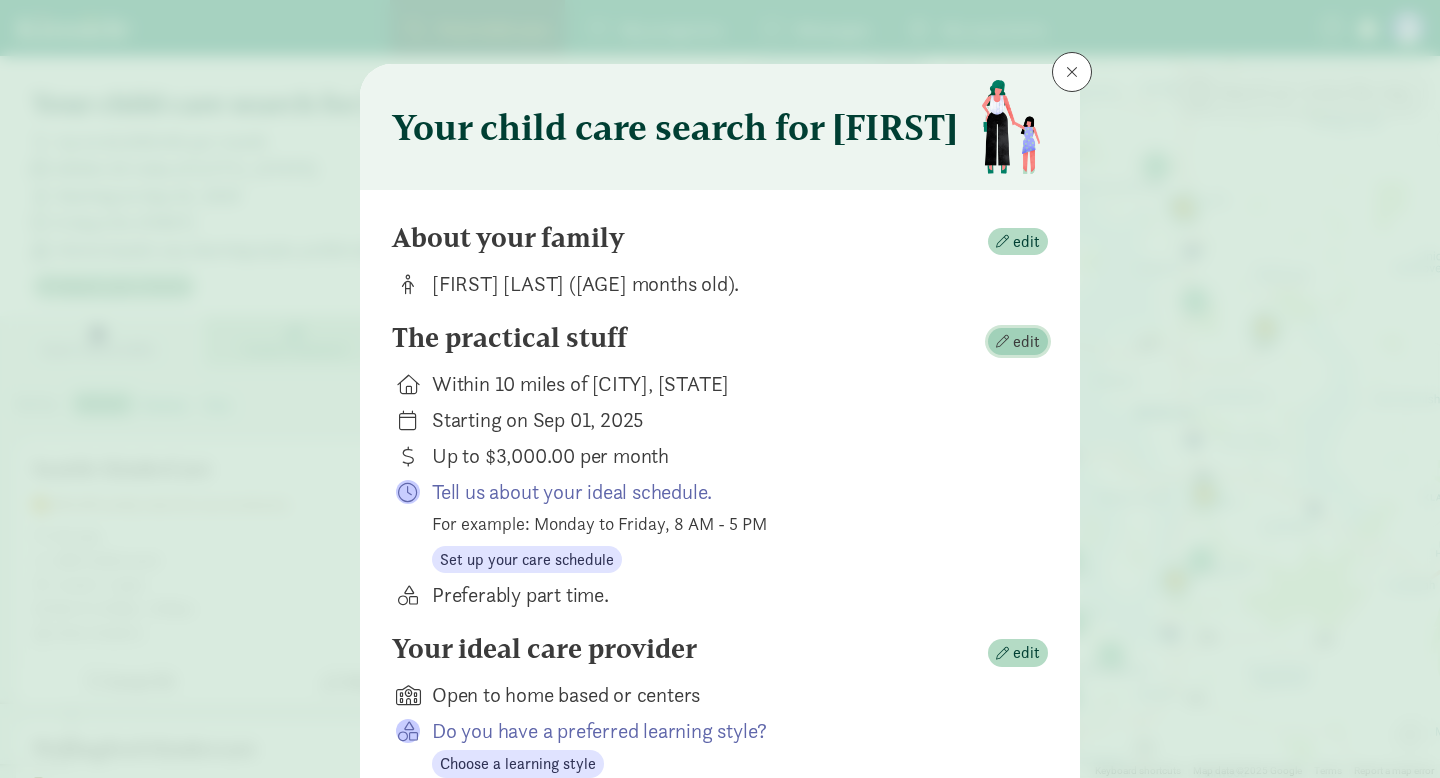 click on "edit" at bounding box center (1026, 342) 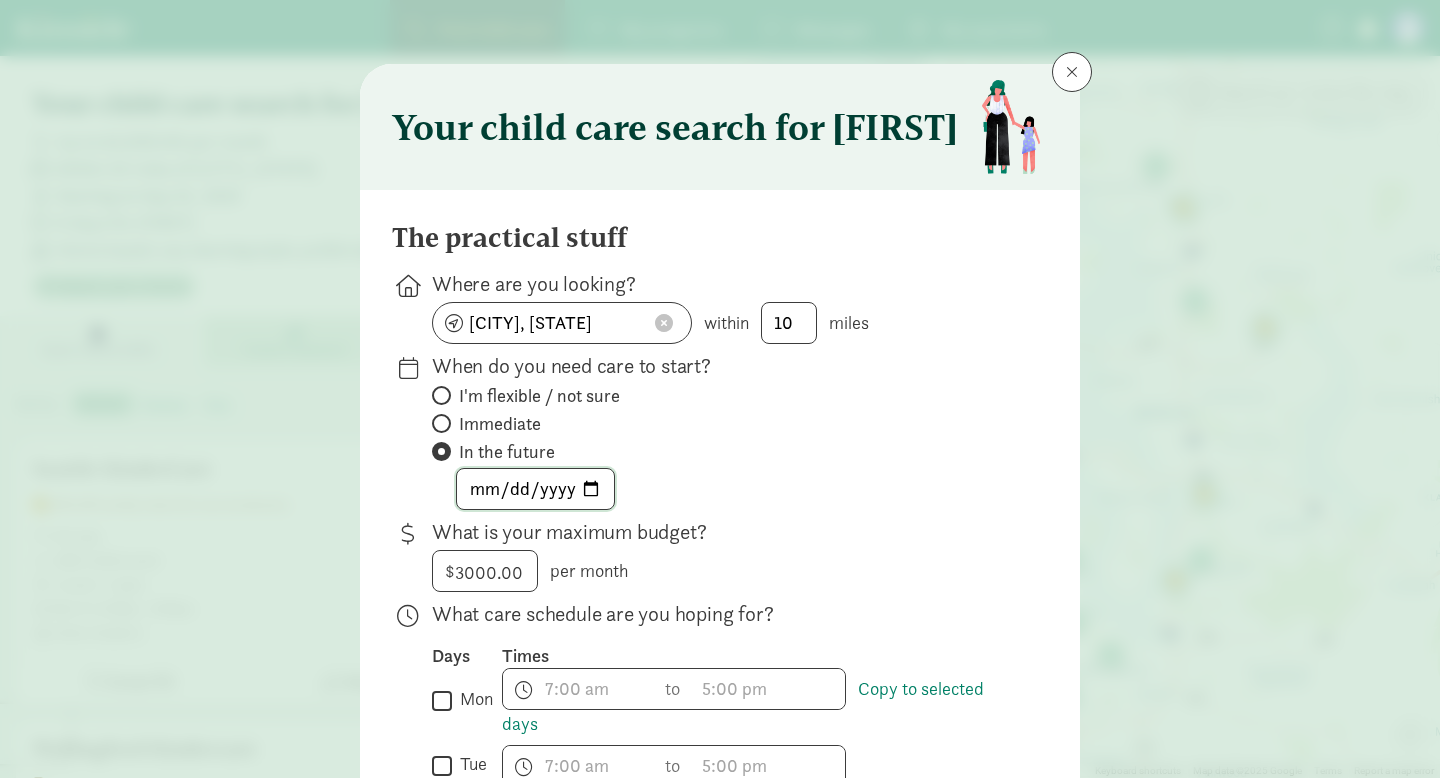 click on "[YYYY]-[MM]-[DD]" 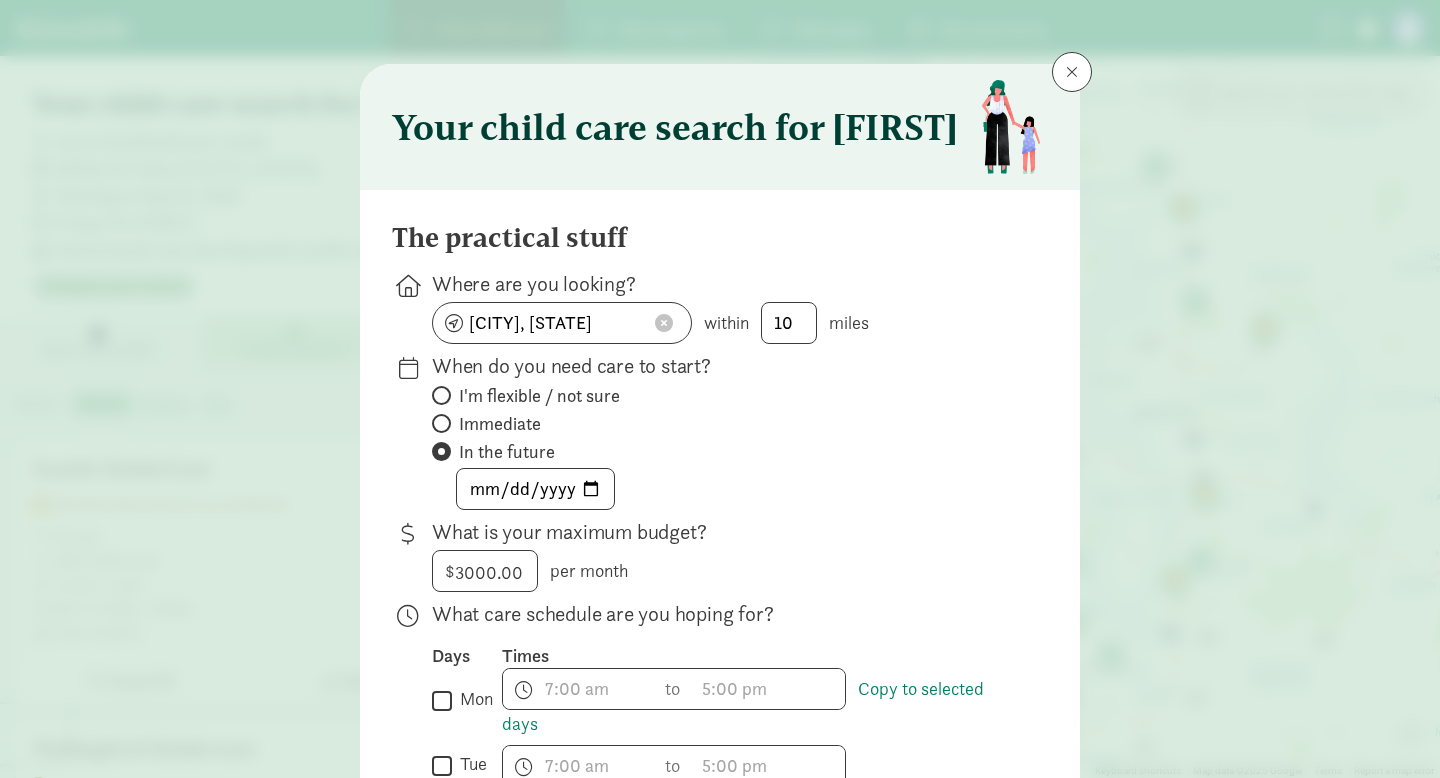 type on "[YYYY]-[MM]-[DD]" 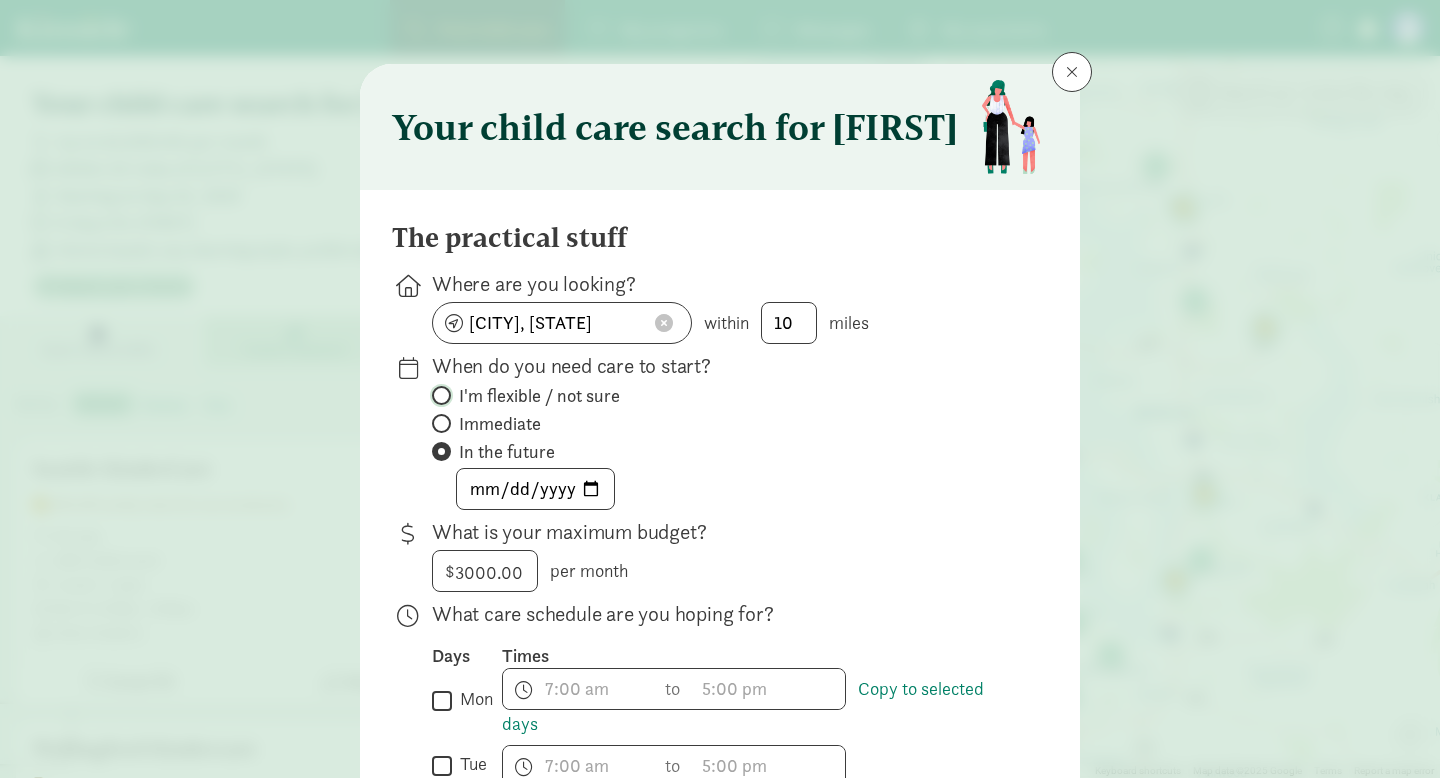 click on "I'm flexible / not sure" at bounding box center [438, 395] 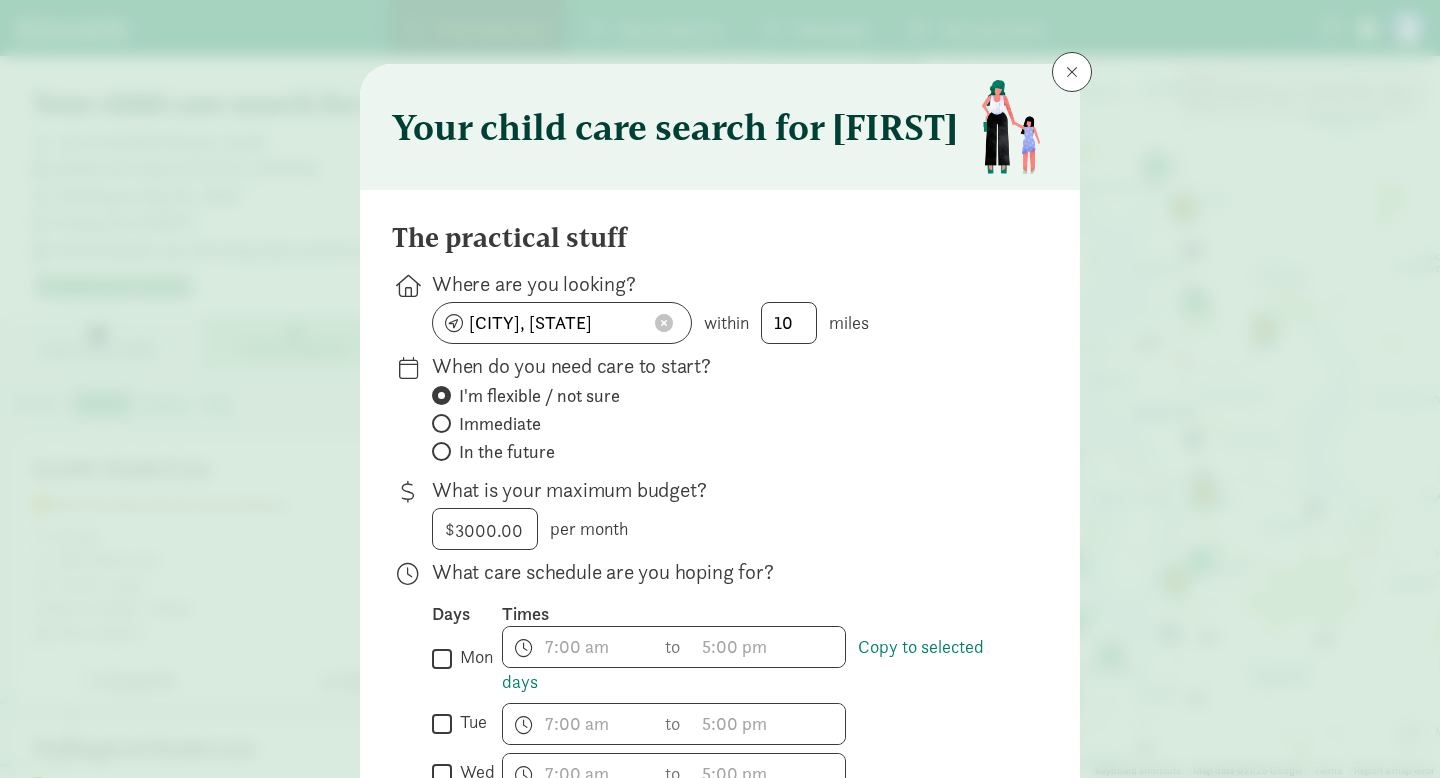 click on "In the future" at bounding box center [507, 452] 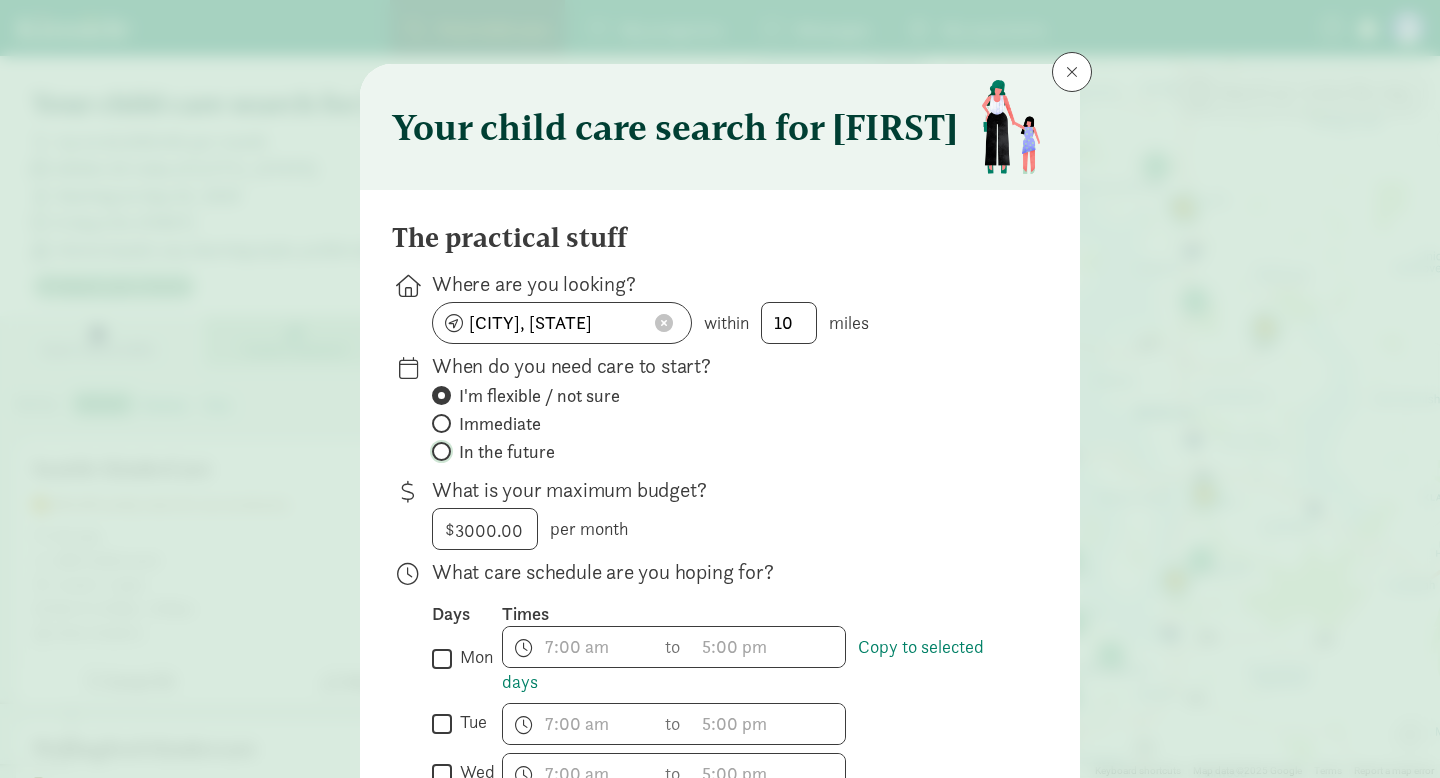 click on "In the future" at bounding box center [438, 451] 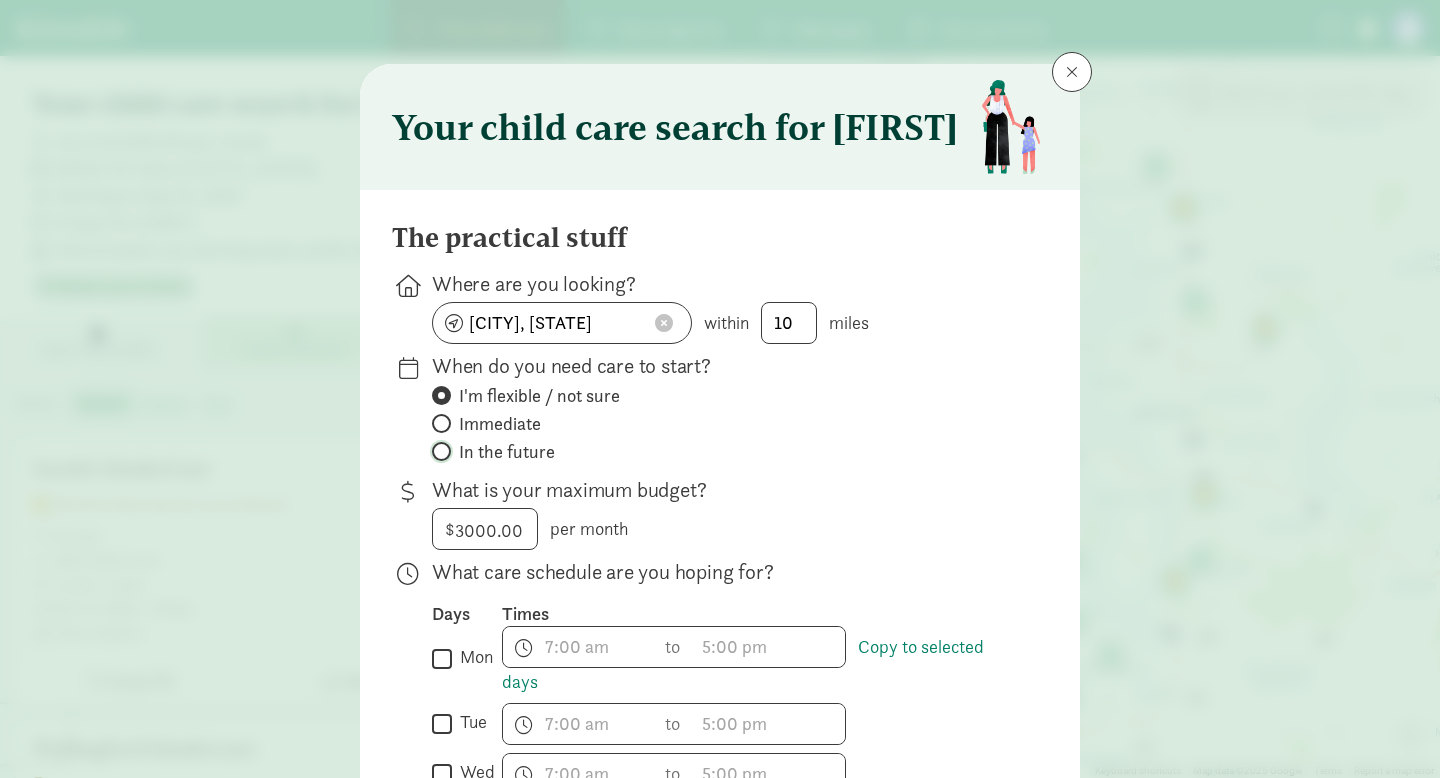 radio on "true" 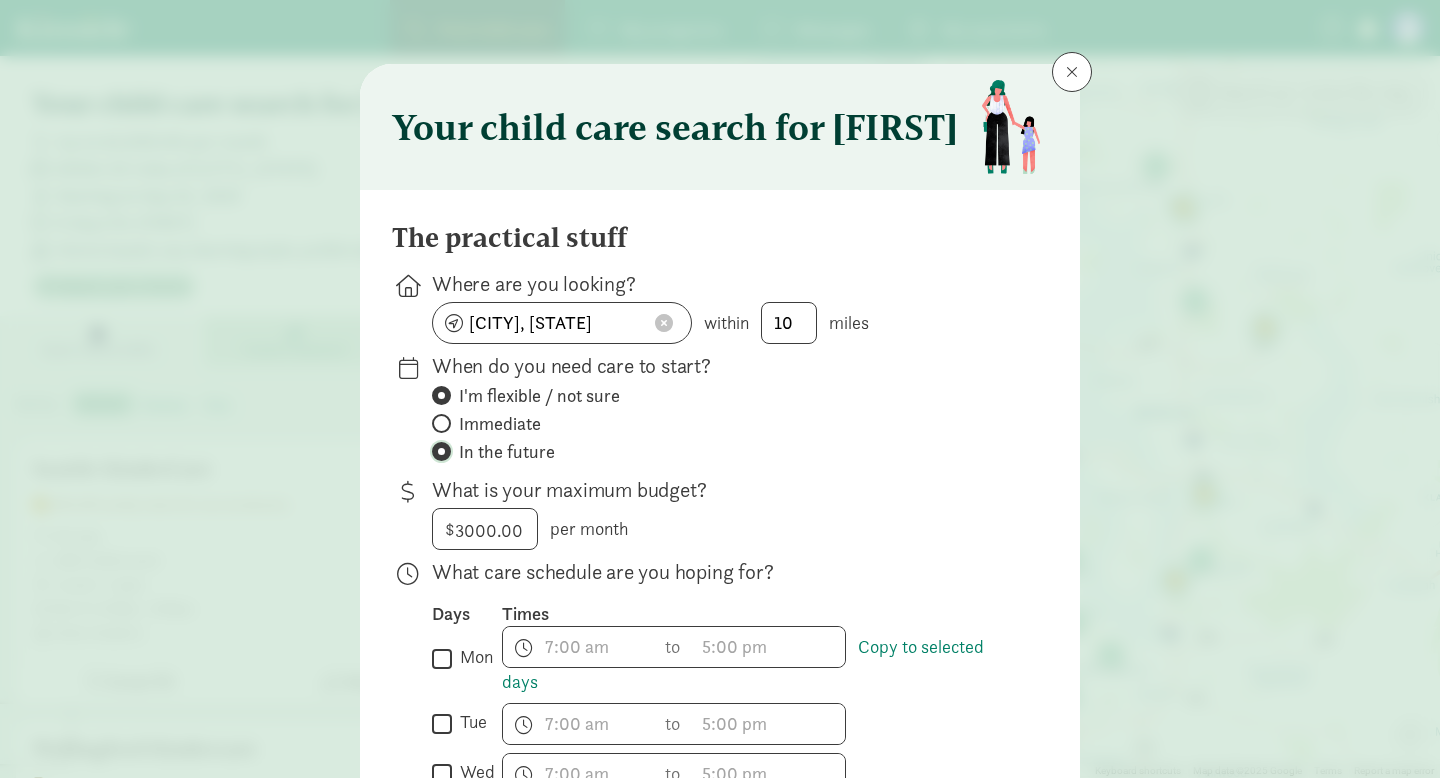 radio on "false" 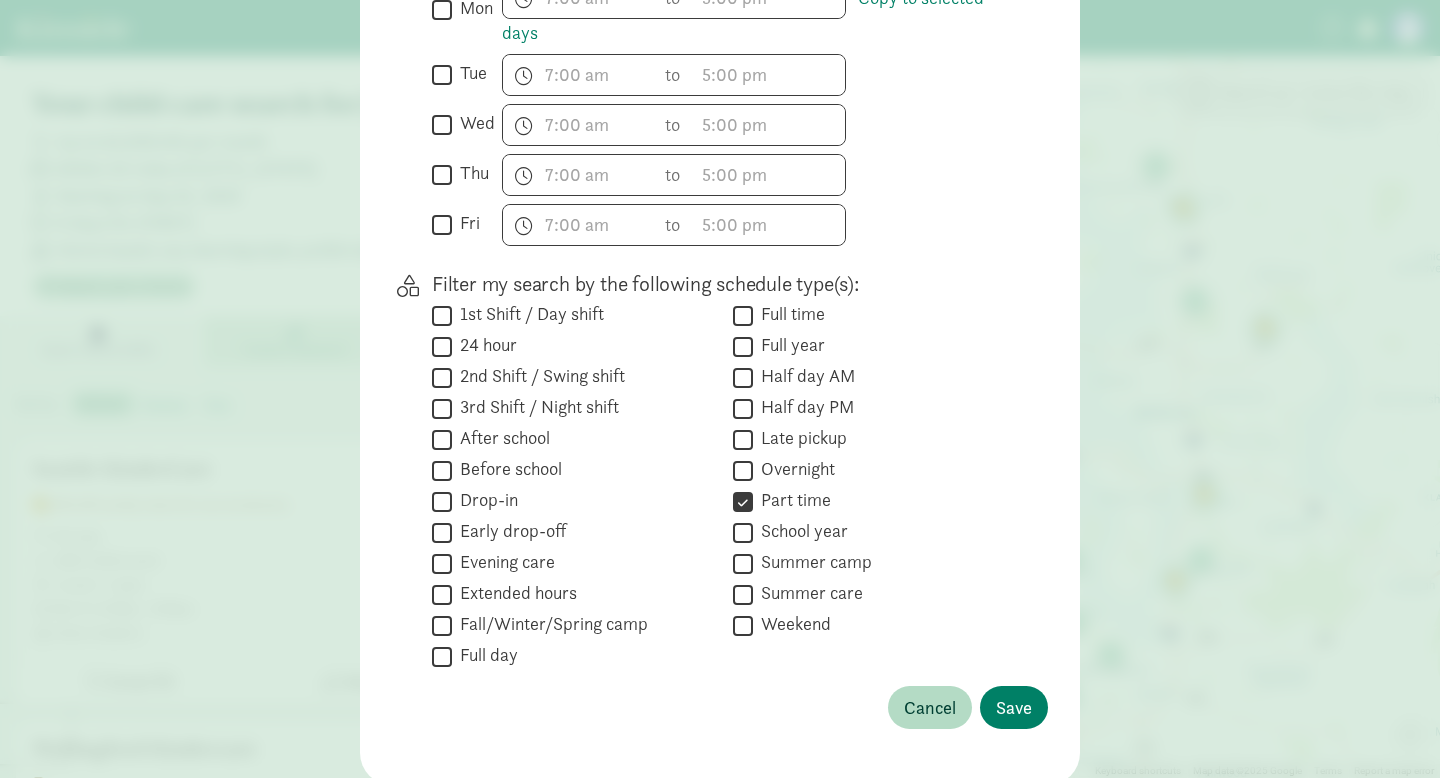 scroll, scrollTop: 758, scrollLeft: 0, axis: vertical 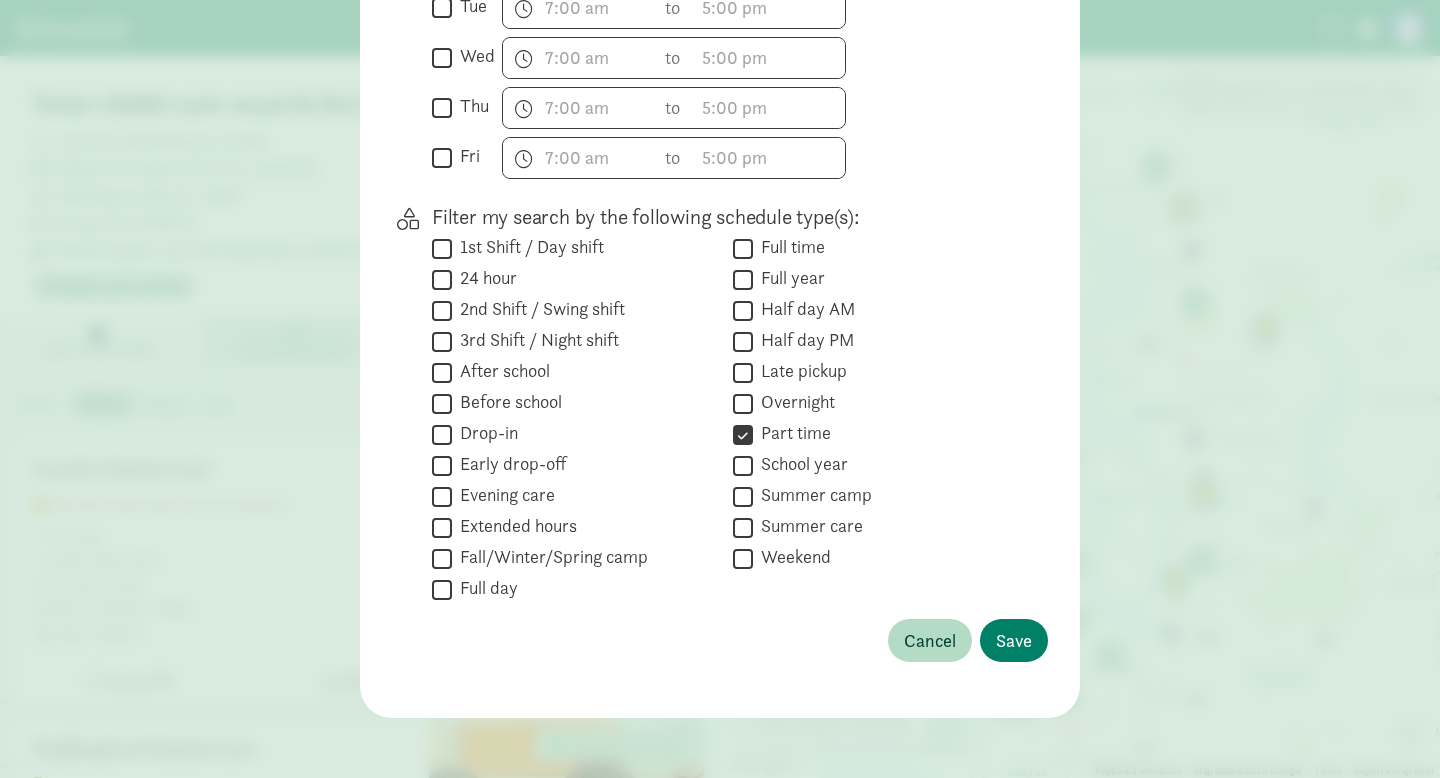click on "Full time" at bounding box center [743, 248] 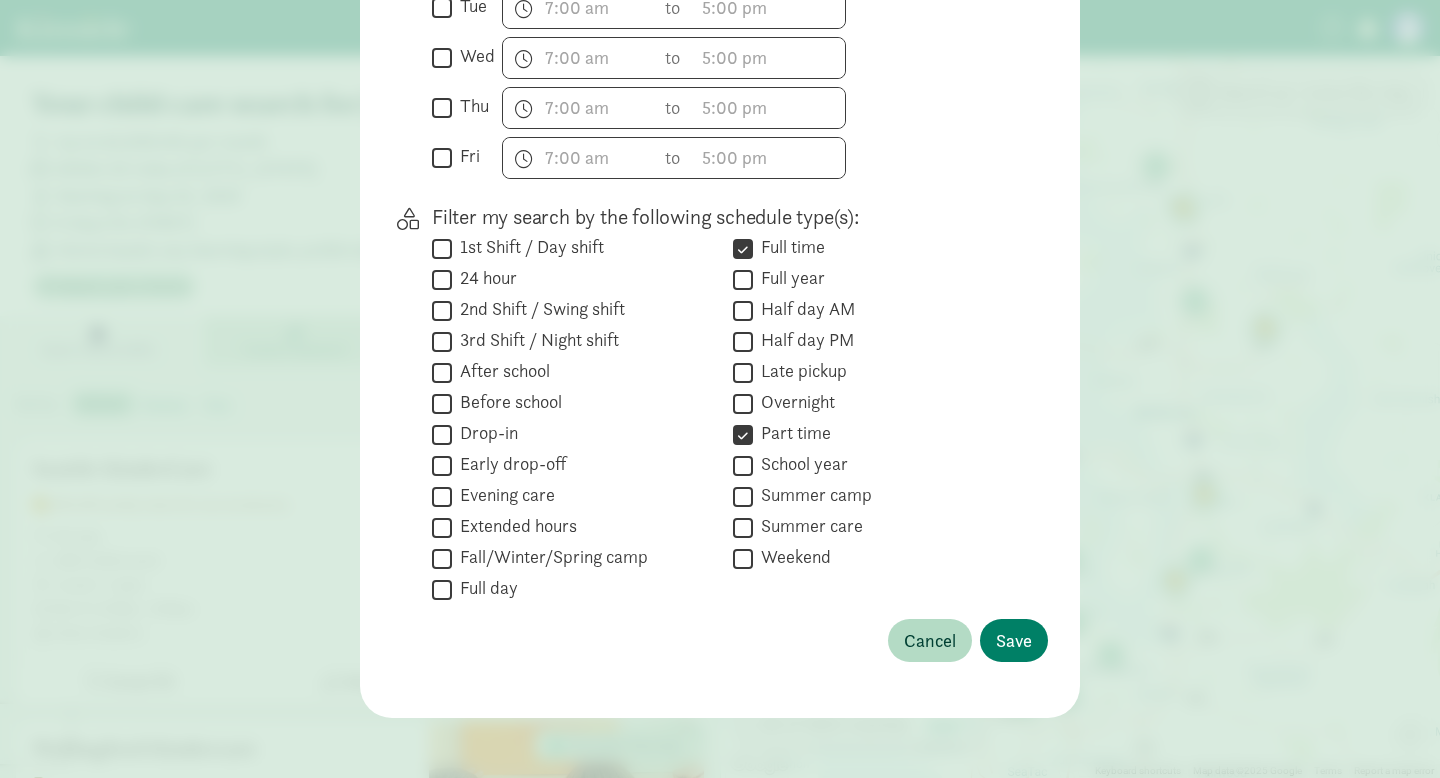 click on "Part time" at bounding box center [743, 434] 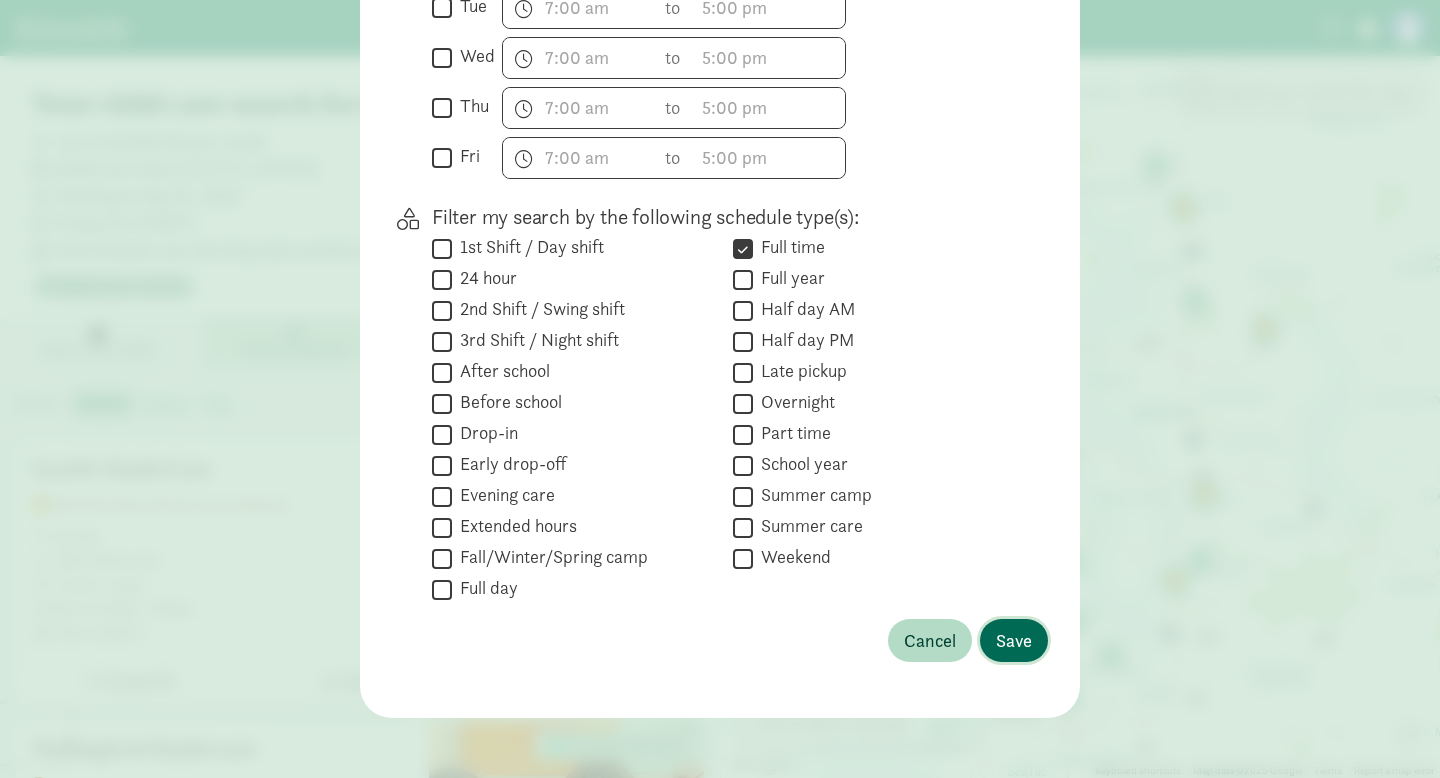 click on "Save" at bounding box center [1014, 640] 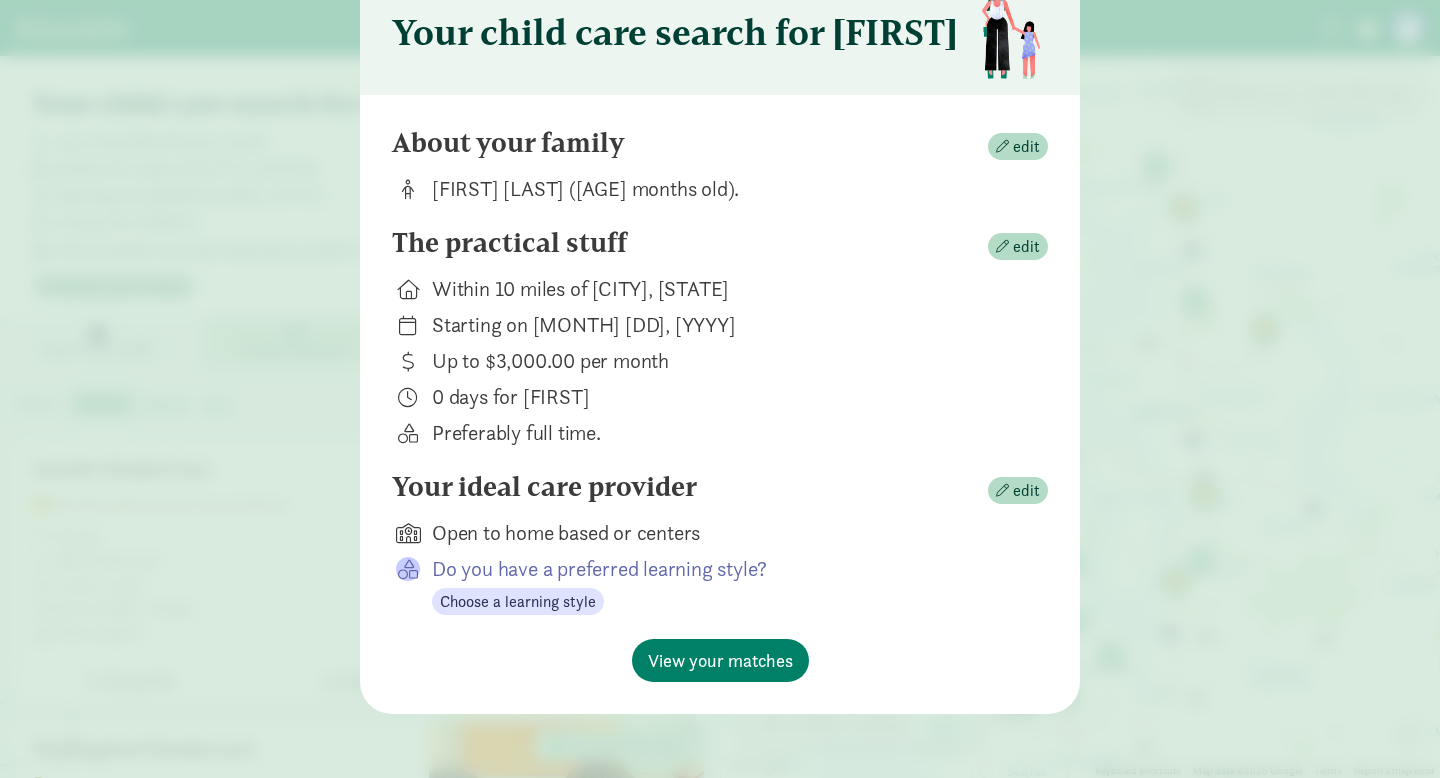 scroll, scrollTop: 91, scrollLeft: 0, axis: vertical 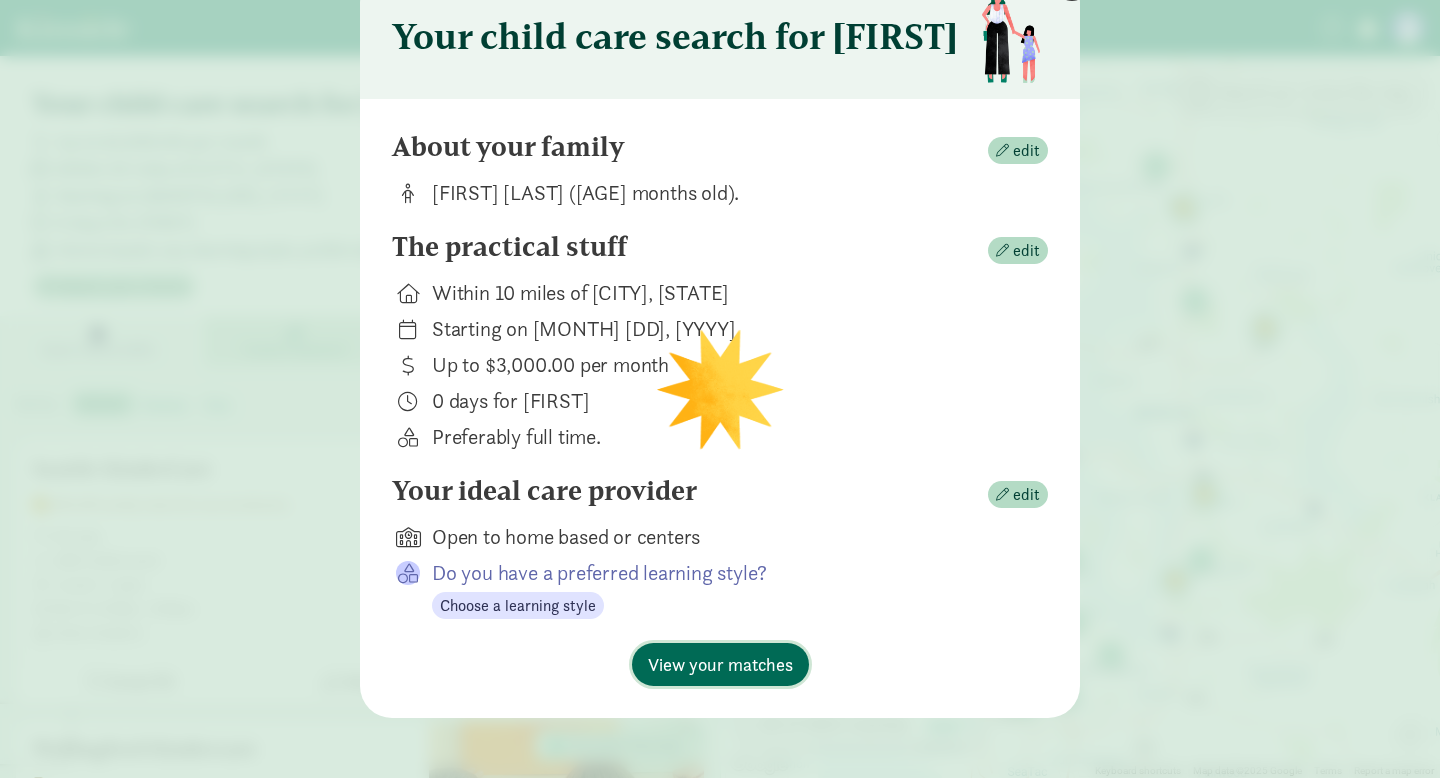 click on "View your matches" at bounding box center (720, 664) 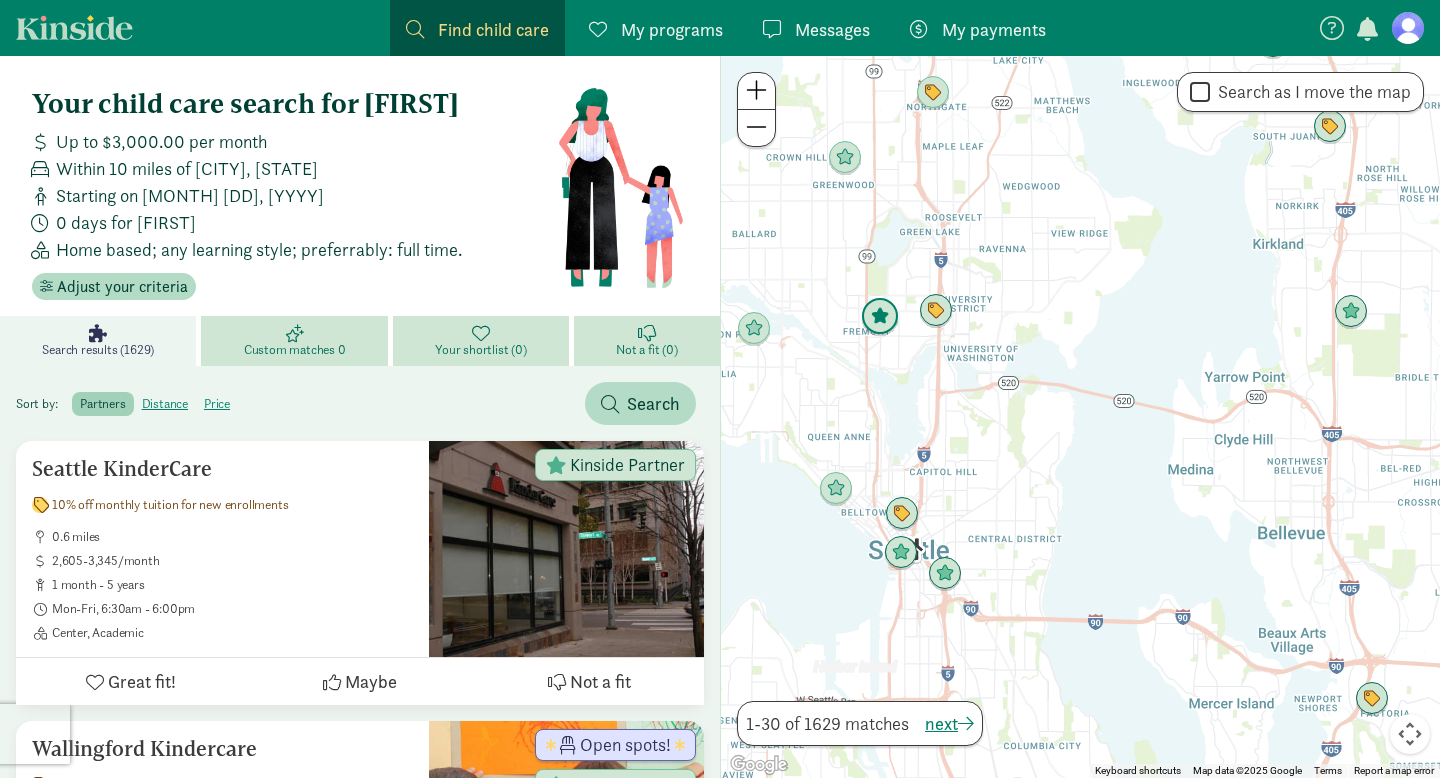 click at bounding box center (880, 317) 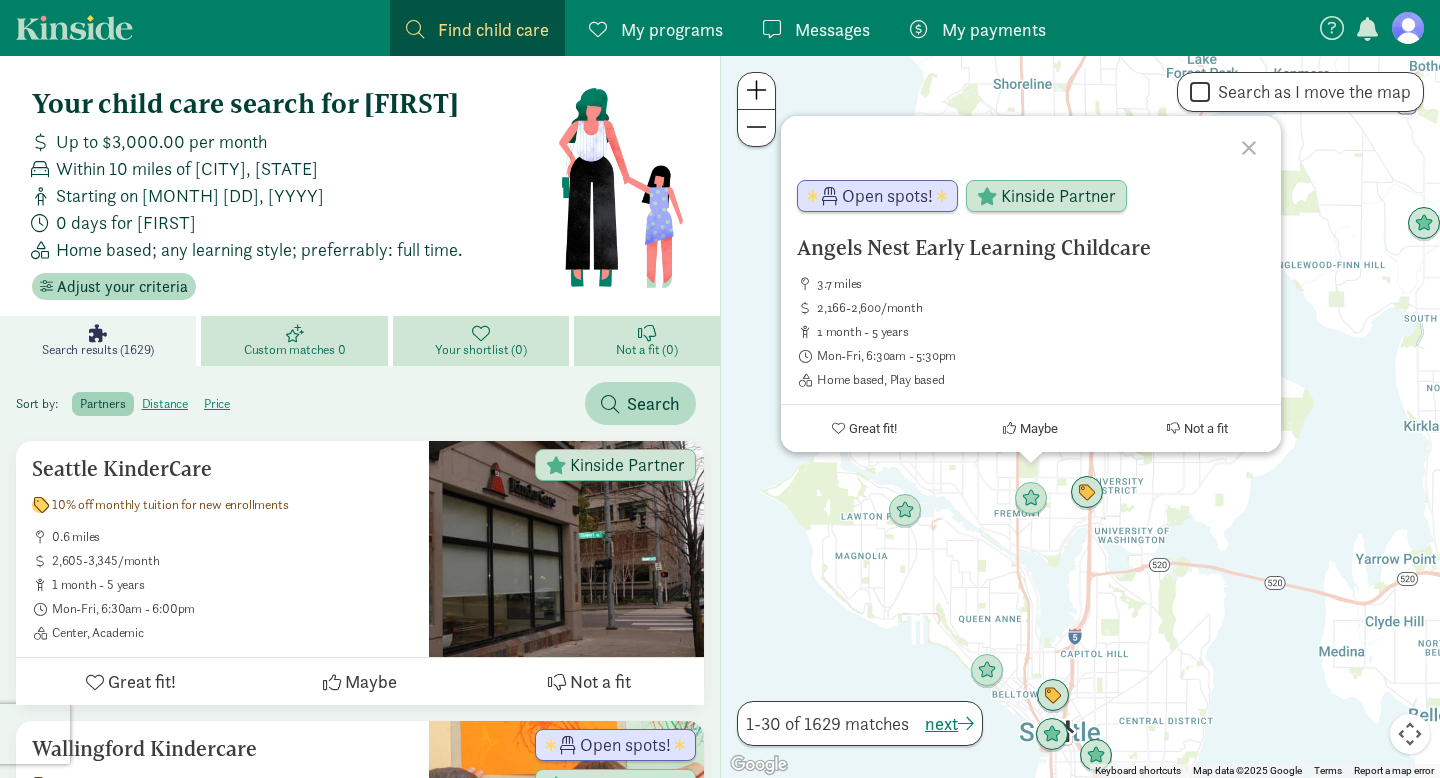 click 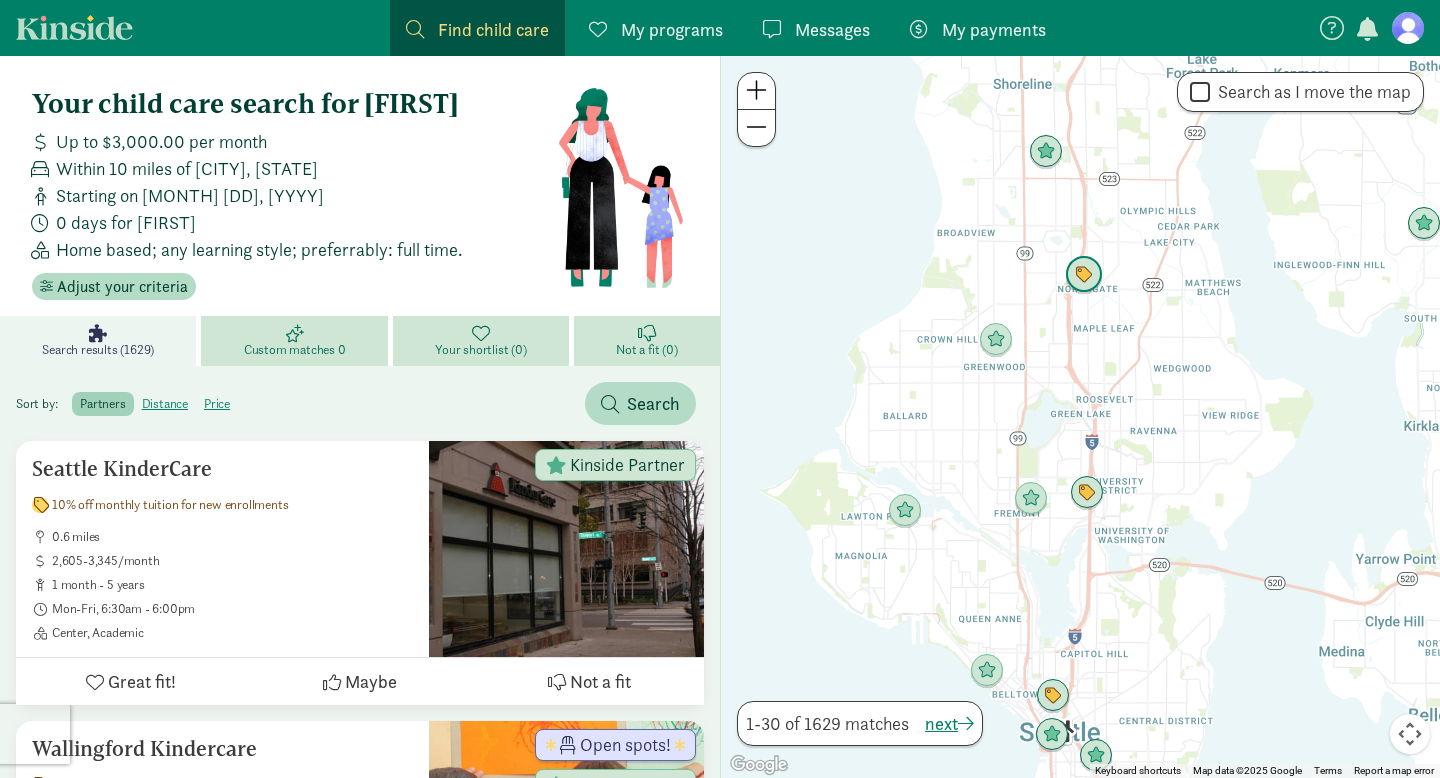 click at bounding box center (1084, 275) 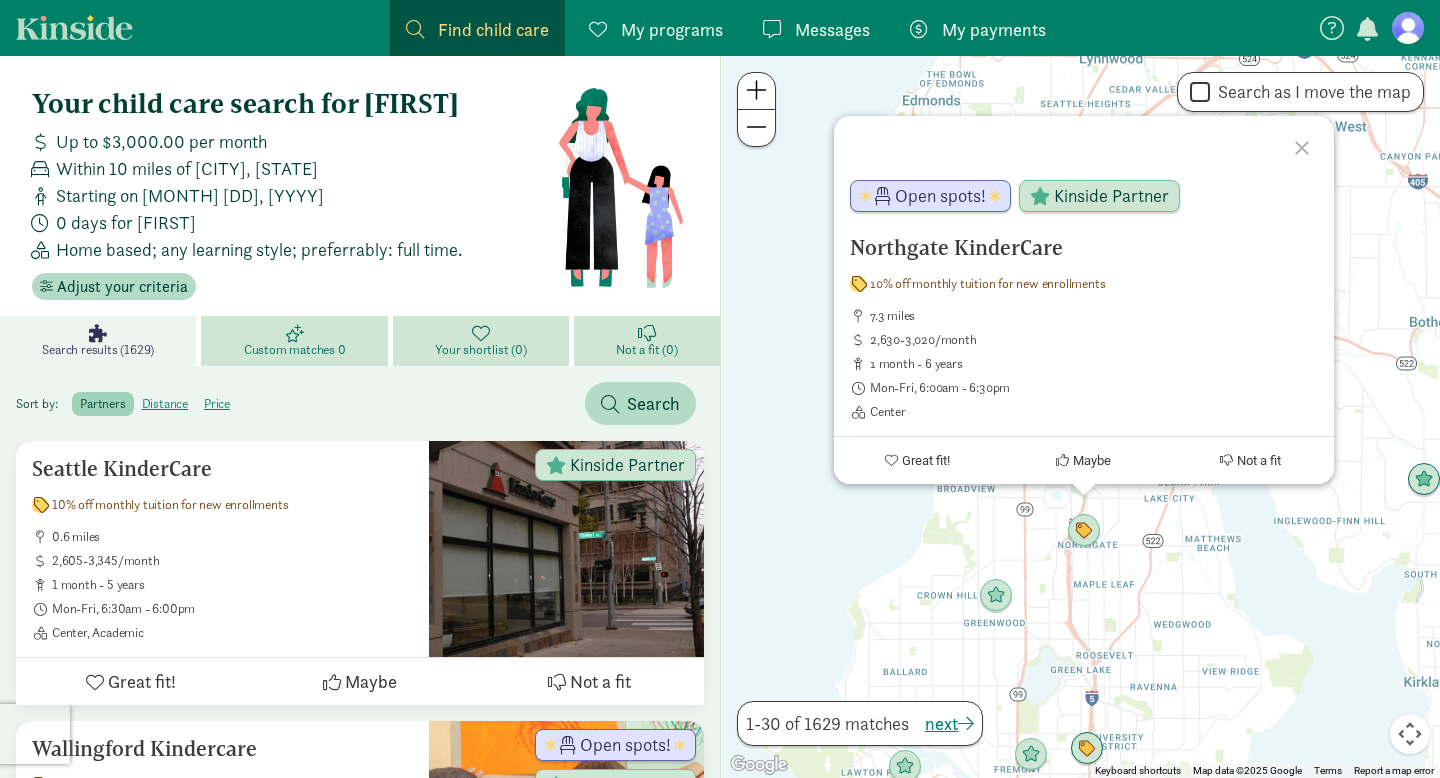 click 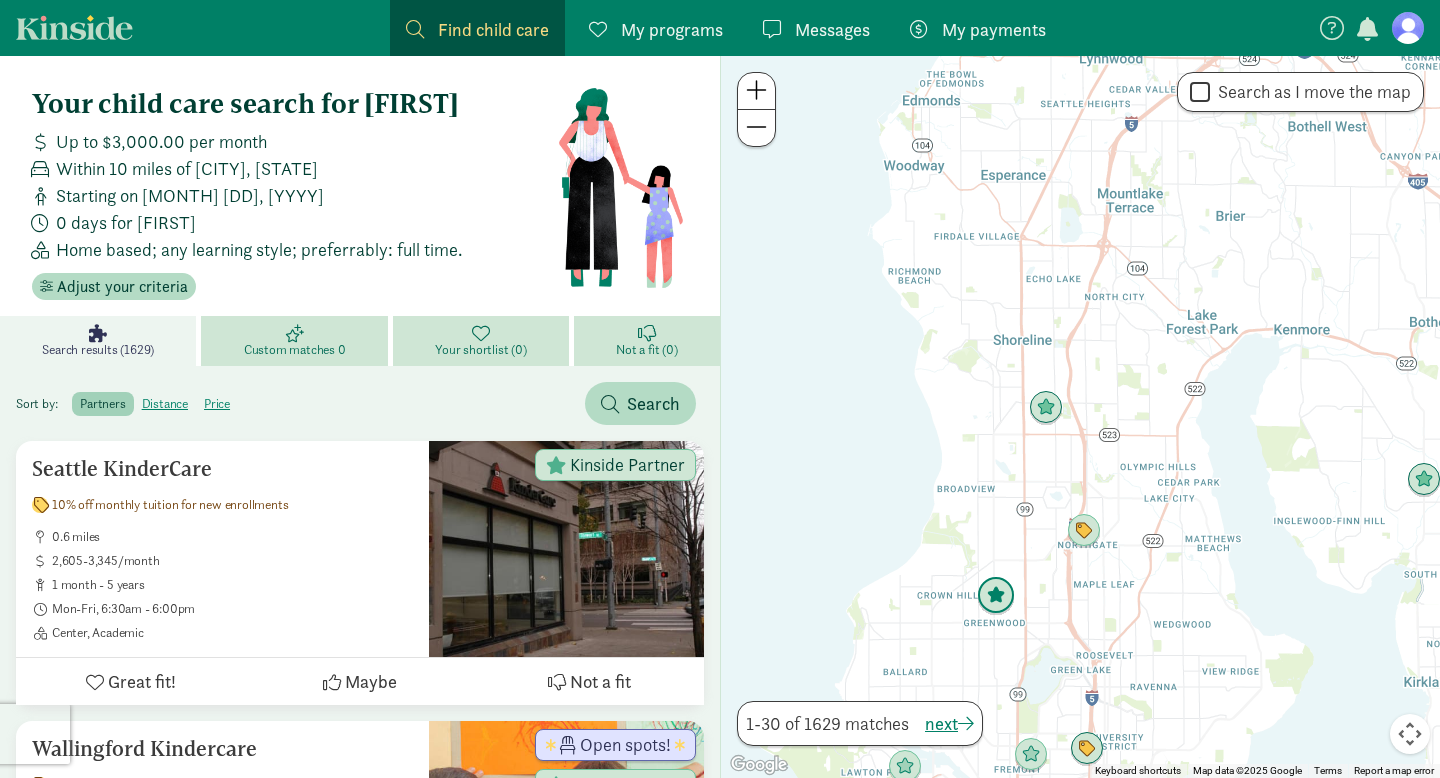 click at bounding box center [996, 596] 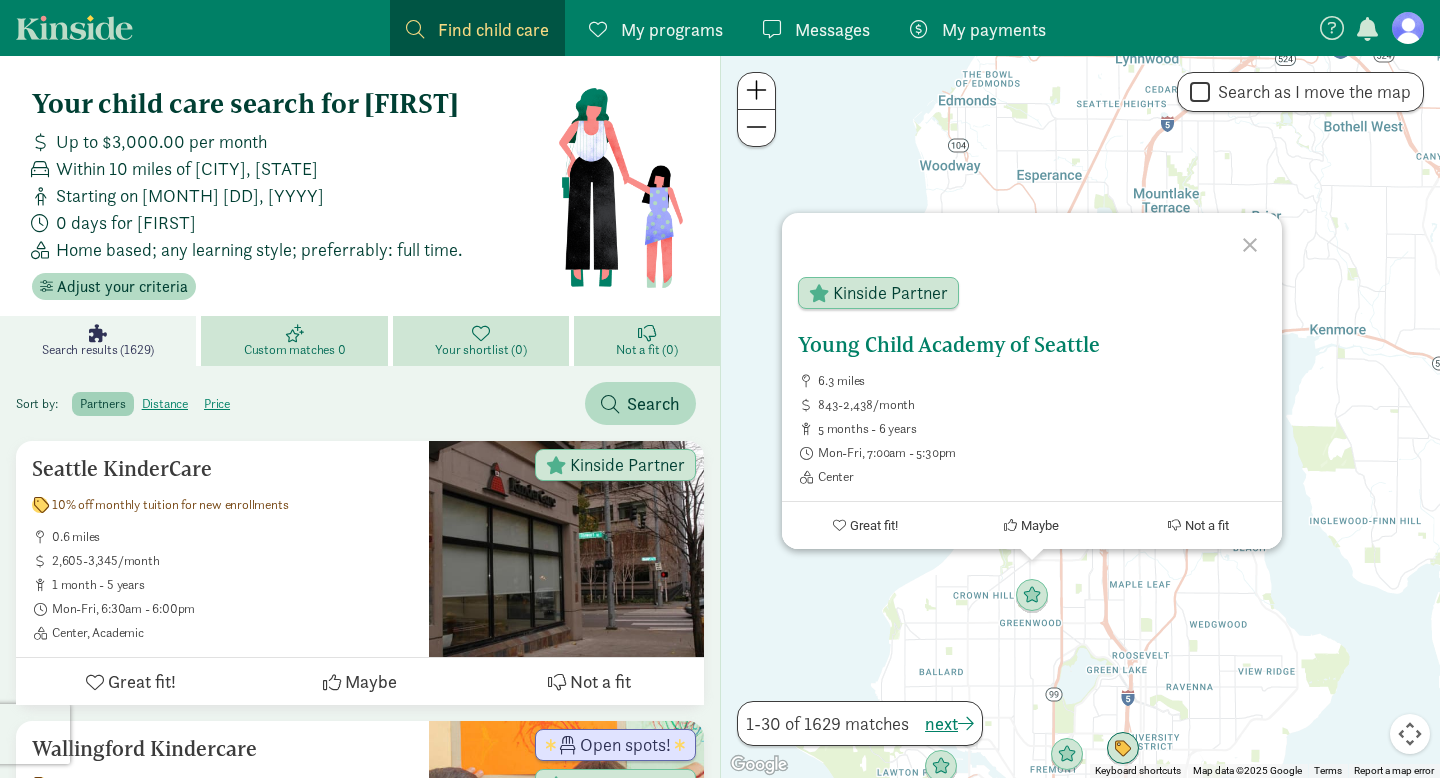 click on "Young Child Academy of Seattle" at bounding box center (1032, 345) 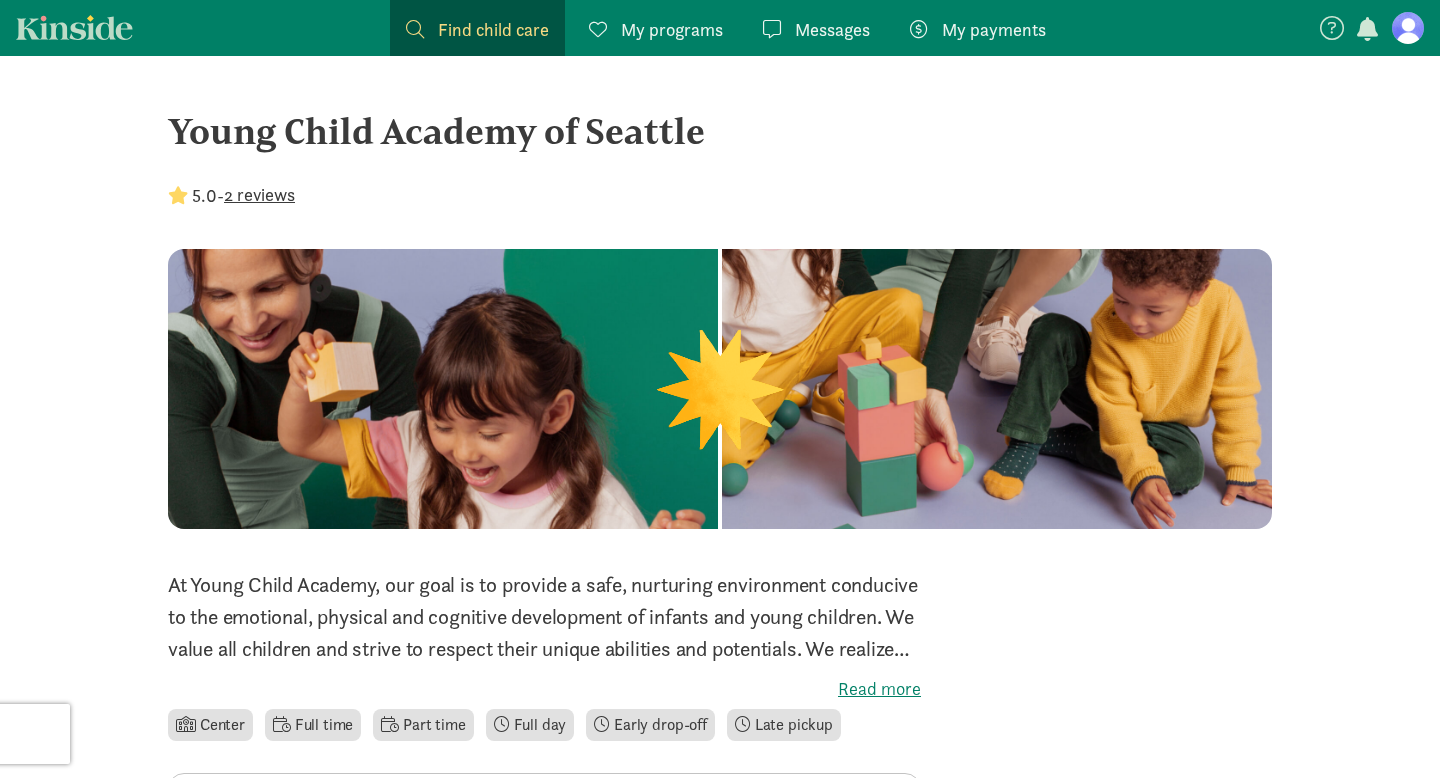 scroll, scrollTop: 0, scrollLeft: 0, axis: both 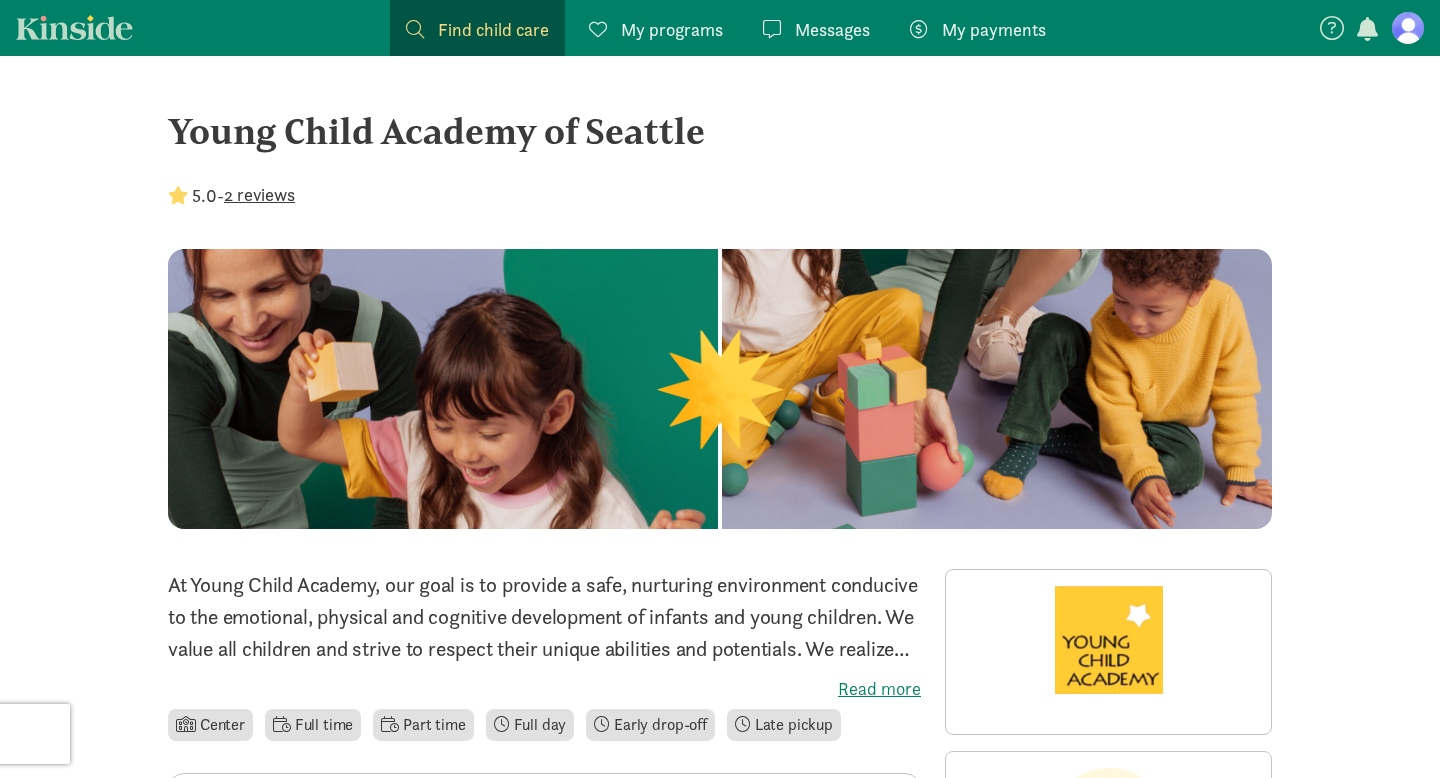 click on "Young Child Academy of Seattle" at bounding box center (720, 131) 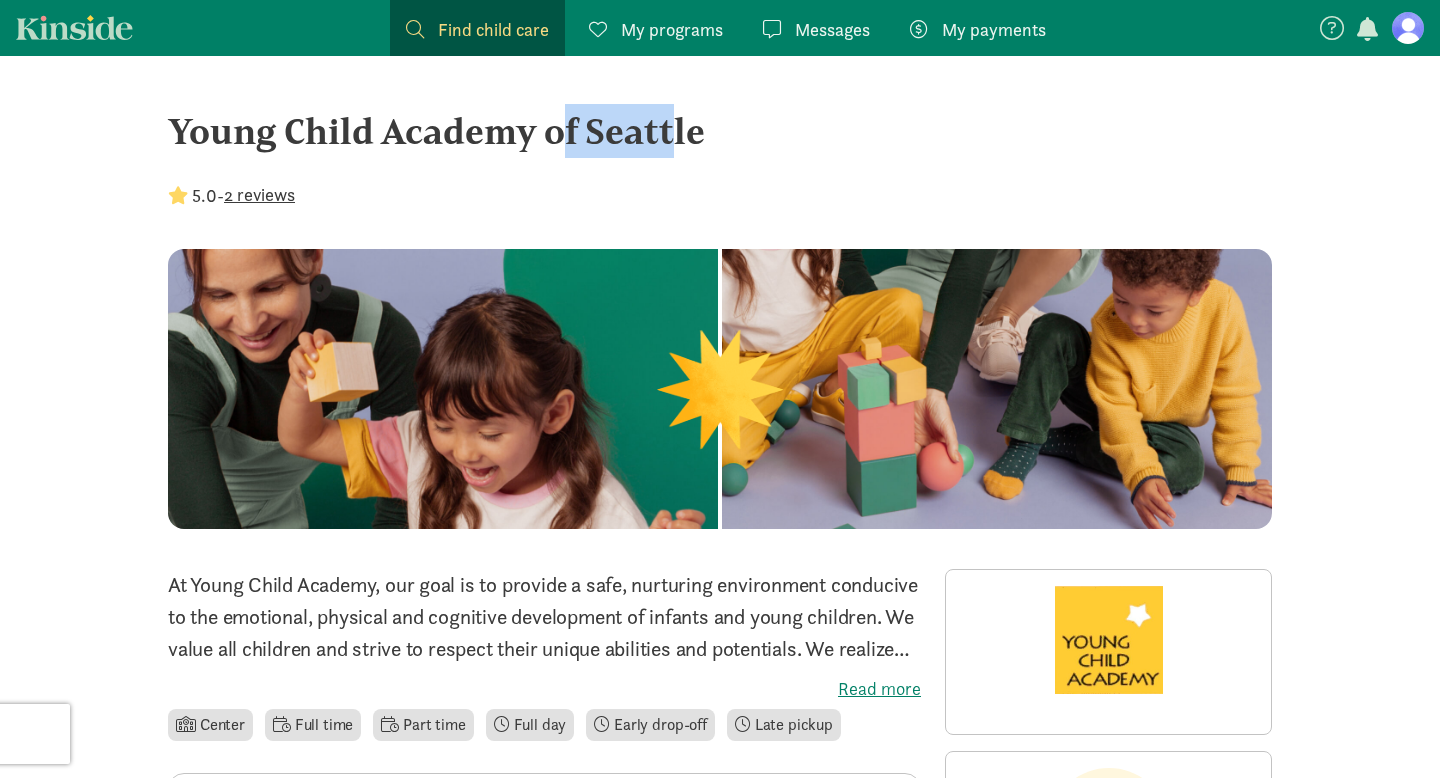 click on "Young Child Academy of Seattle" at bounding box center (720, 131) 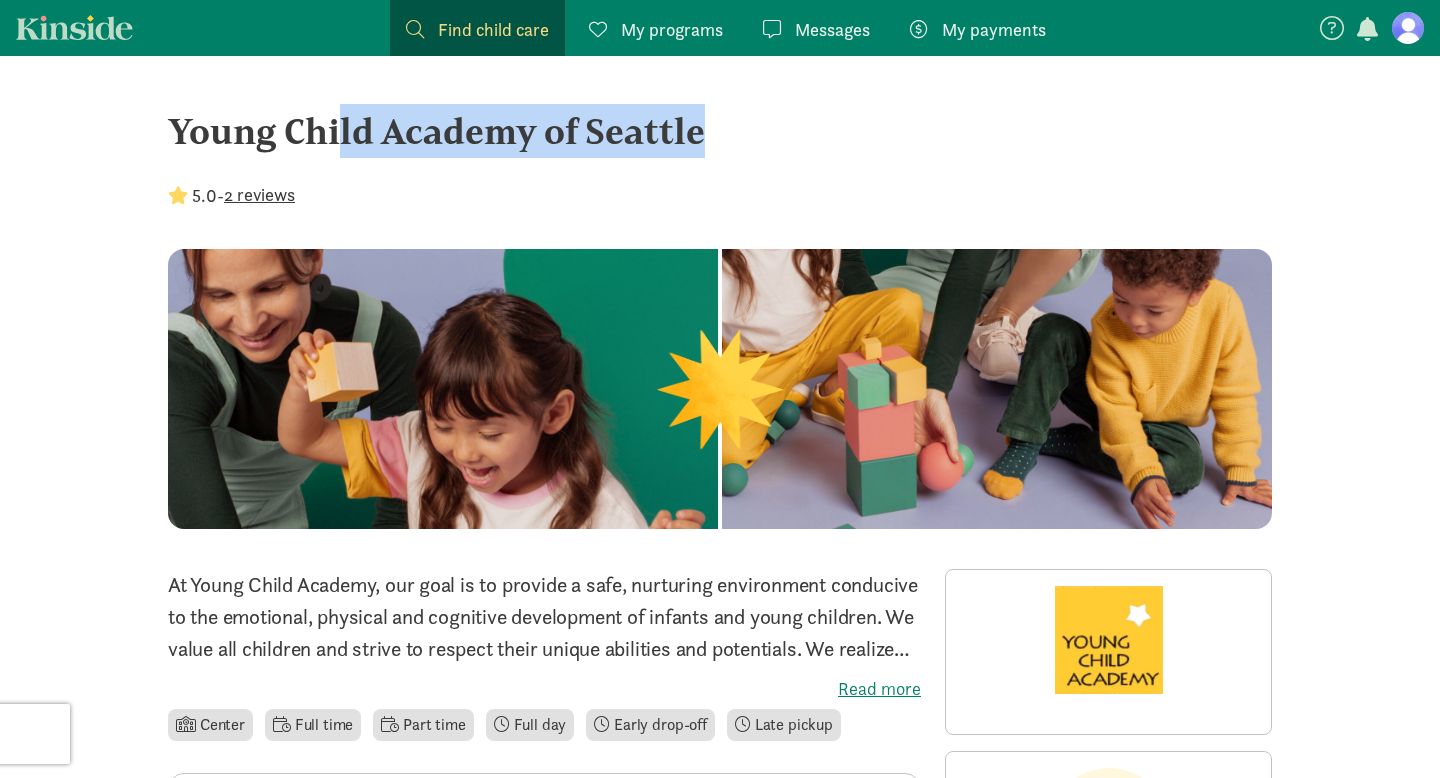 click on "Young Child Academy of Seattle" at bounding box center [720, 131] 